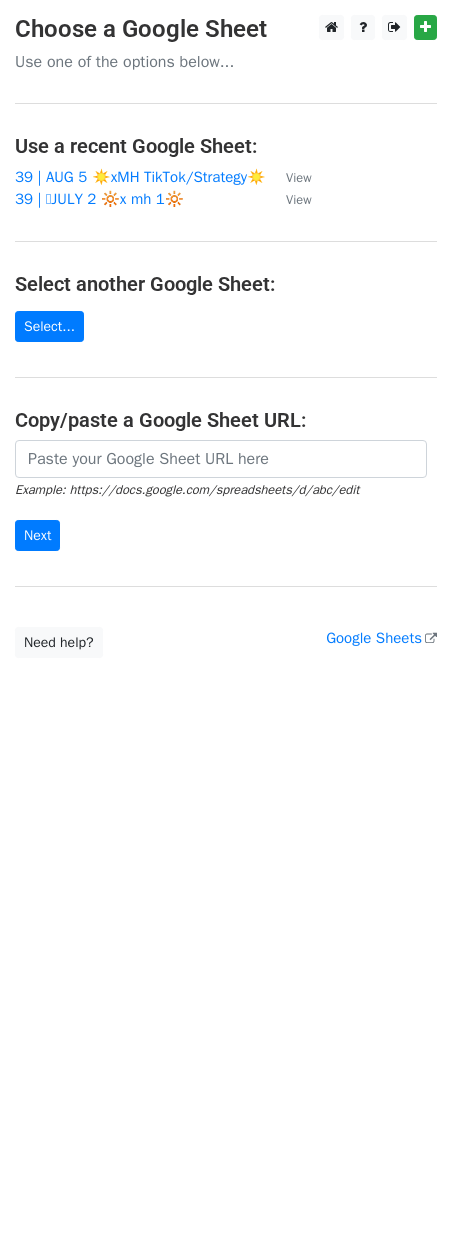 scroll, scrollTop: 0, scrollLeft: 0, axis: both 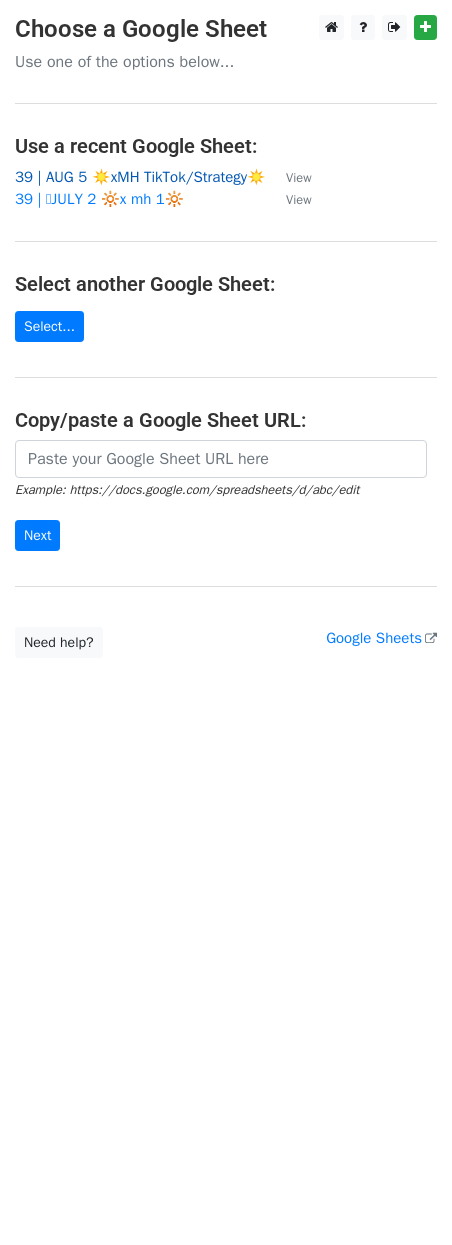 click on "39 | AUG 5 ☀️xMH TikTok/Strategy☀️" at bounding box center (140, 177) 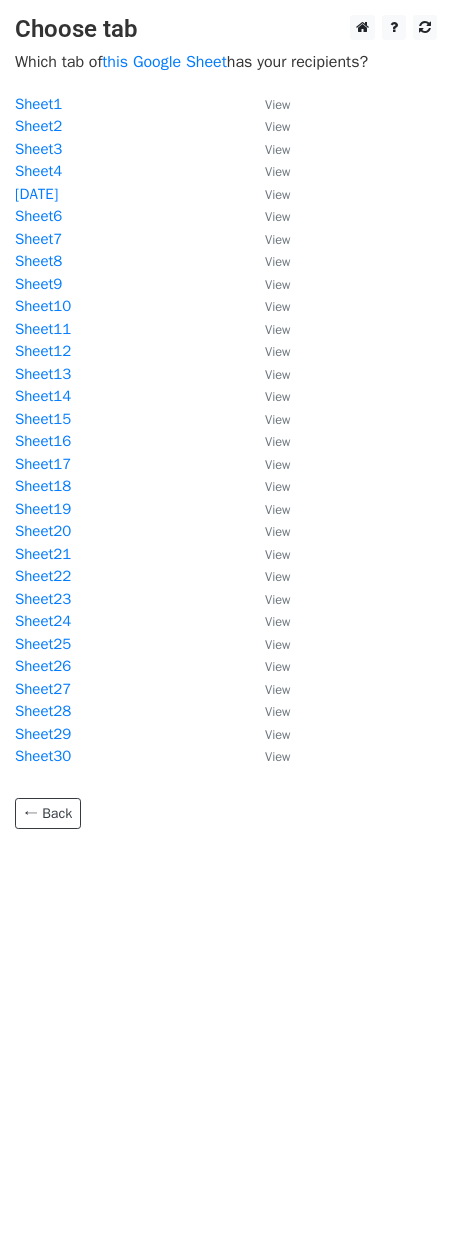 scroll, scrollTop: 0, scrollLeft: 0, axis: both 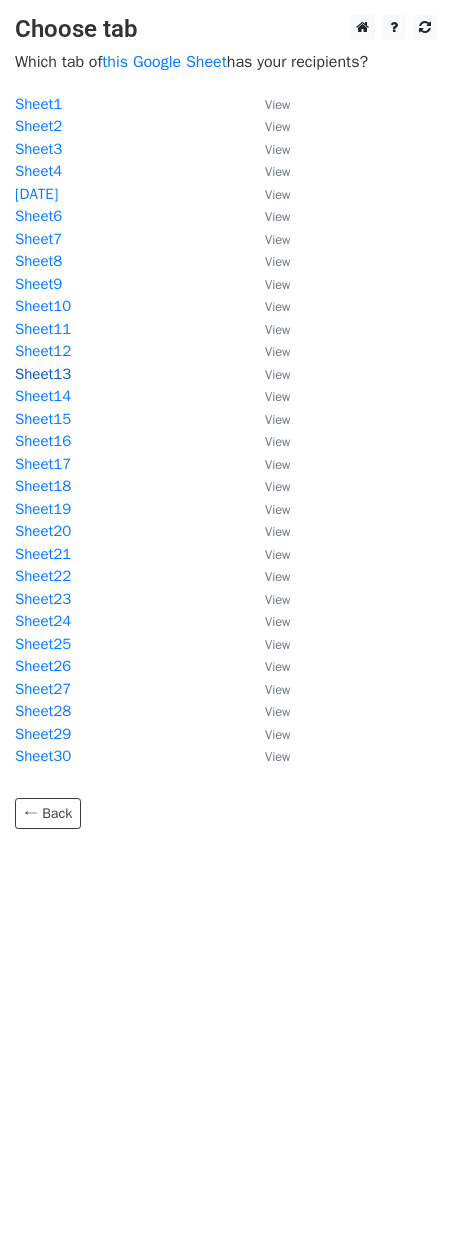 click on "Sheet13" at bounding box center (43, 374) 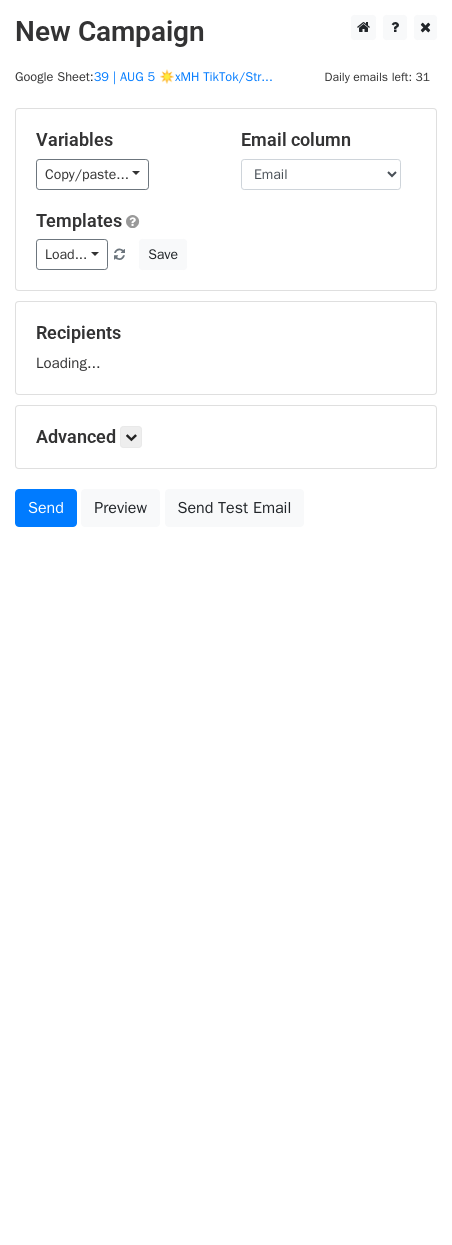 scroll, scrollTop: 0, scrollLeft: 0, axis: both 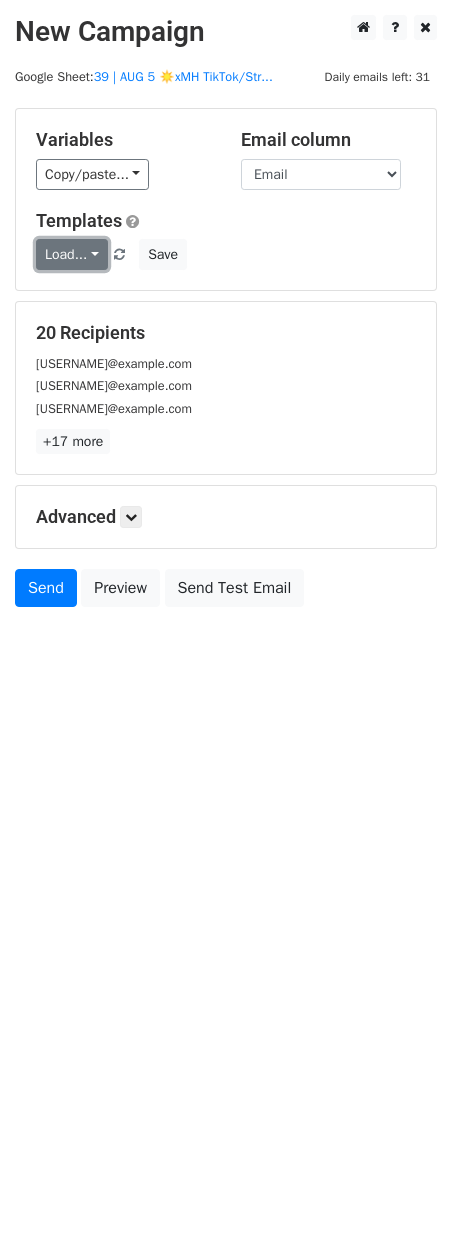click on "Load..." at bounding box center [72, 254] 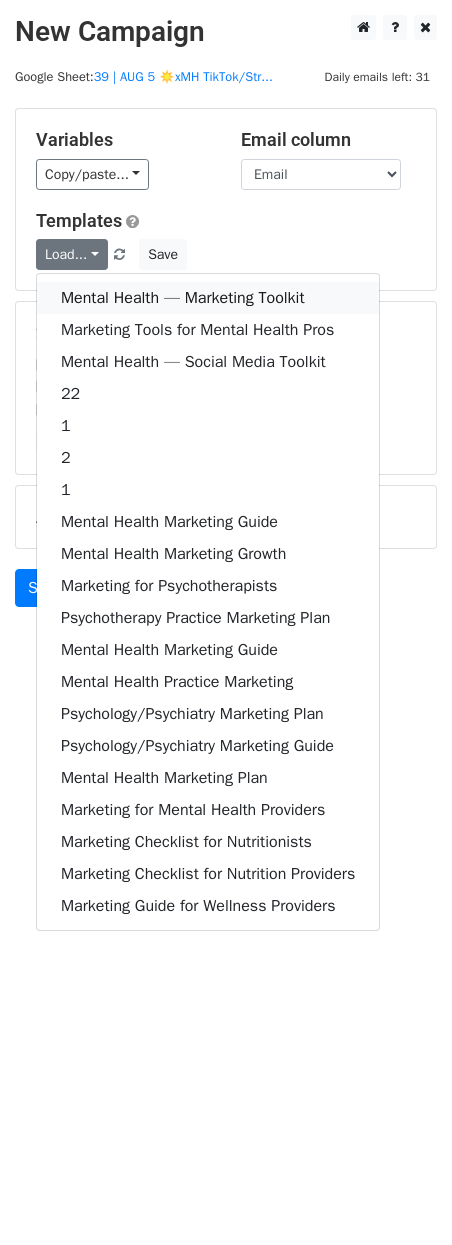 click on "Mental Health — Marketing Toolkit" at bounding box center [208, 298] 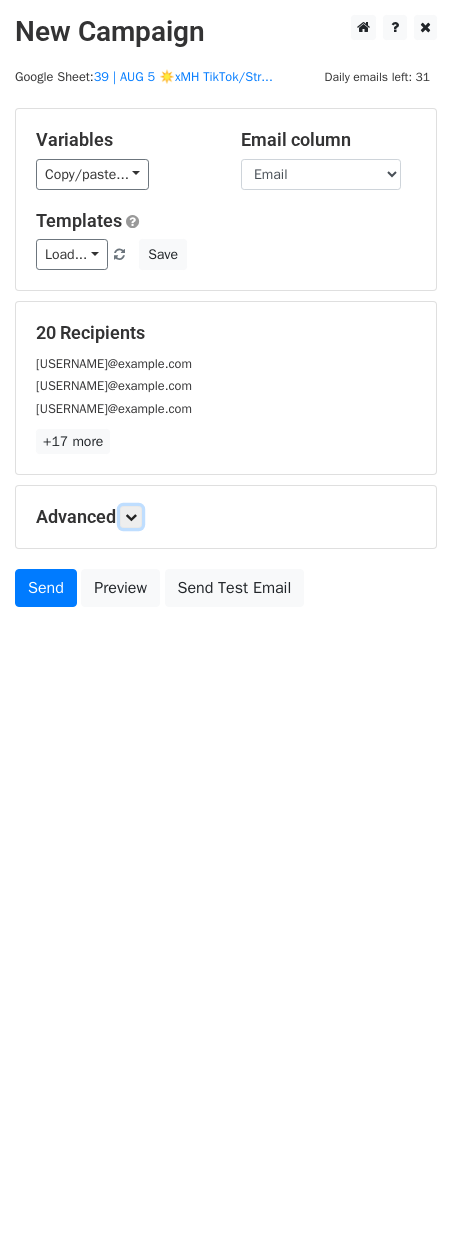 drag, startPoint x: 132, startPoint y: 518, endPoint x: 157, endPoint y: 560, distance: 48.8774 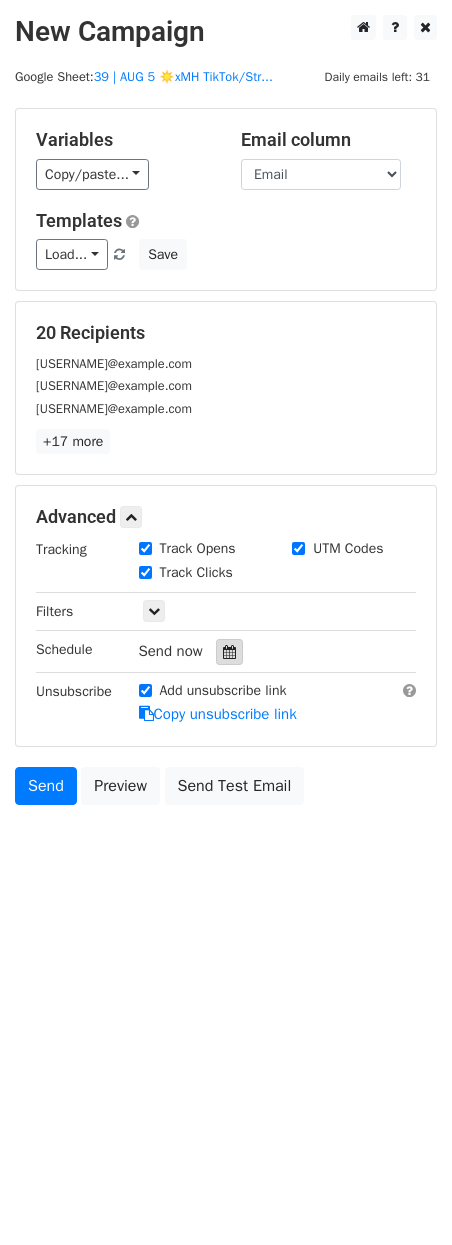 click at bounding box center [229, 652] 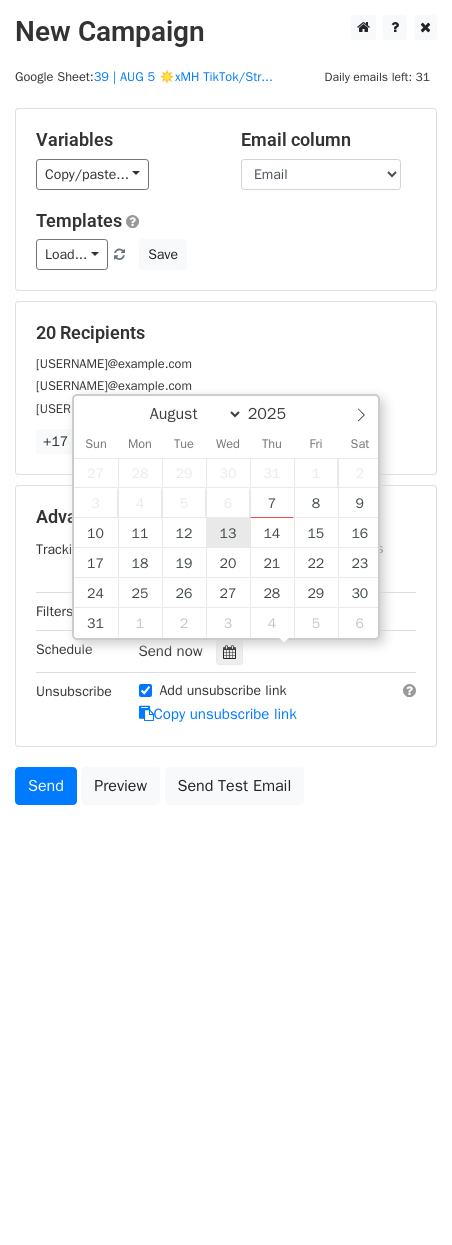 type on "2025-08-13 12:00" 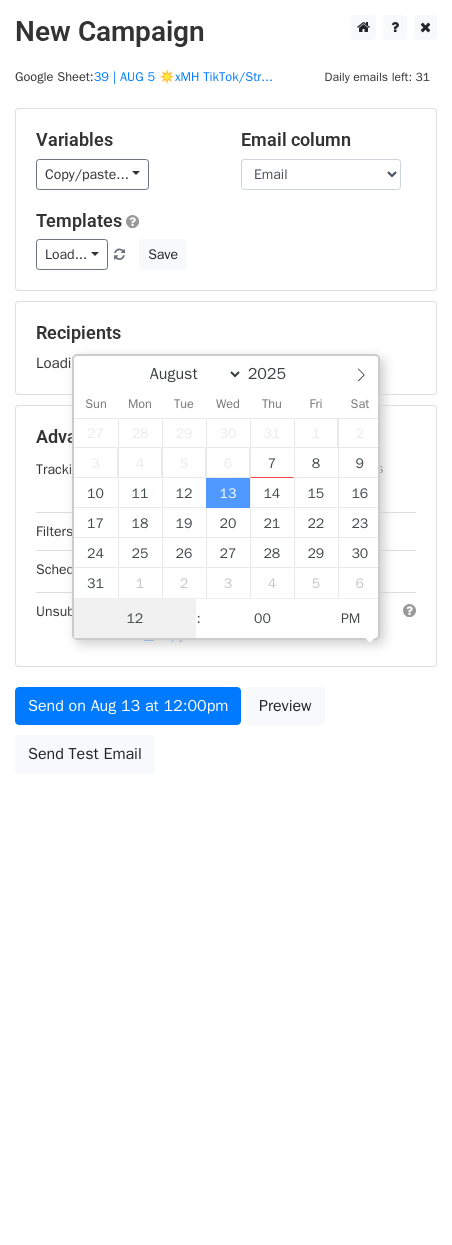 scroll, scrollTop: 1, scrollLeft: 0, axis: vertical 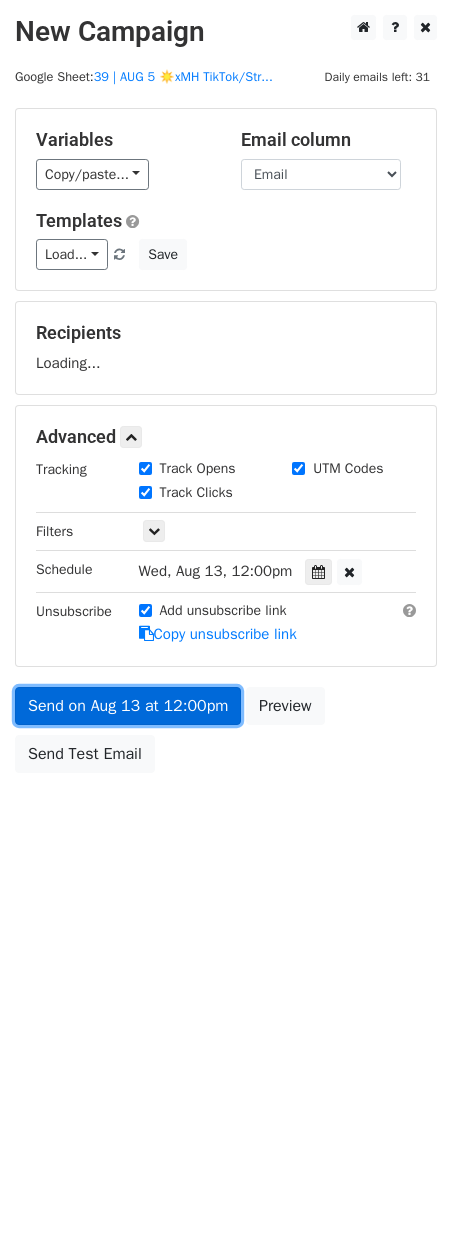click on "Send on Aug 13 at 12:00pm" at bounding box center (128, 706) 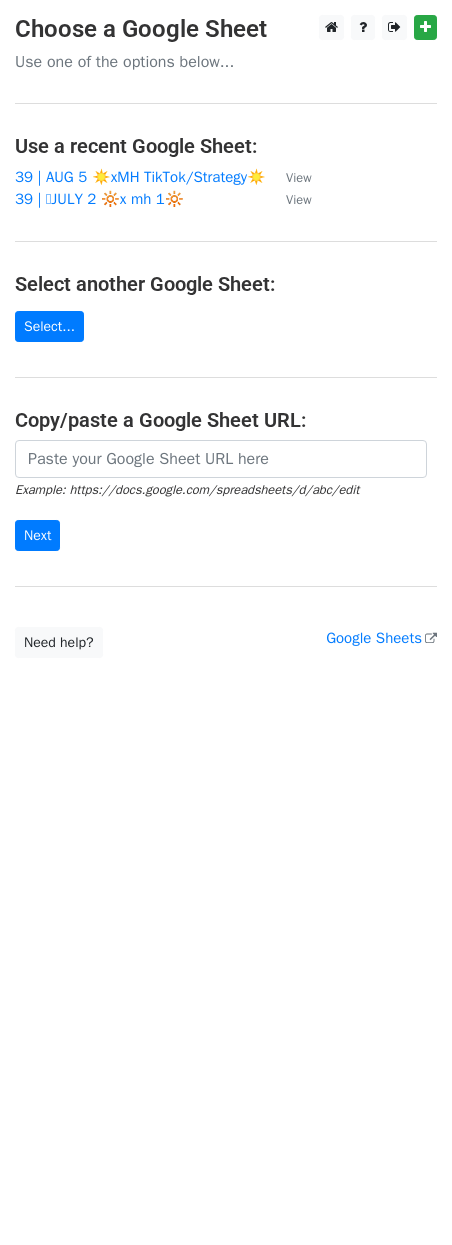 scroll, scrollTop: 0, scrollLeft: 0, axis: both 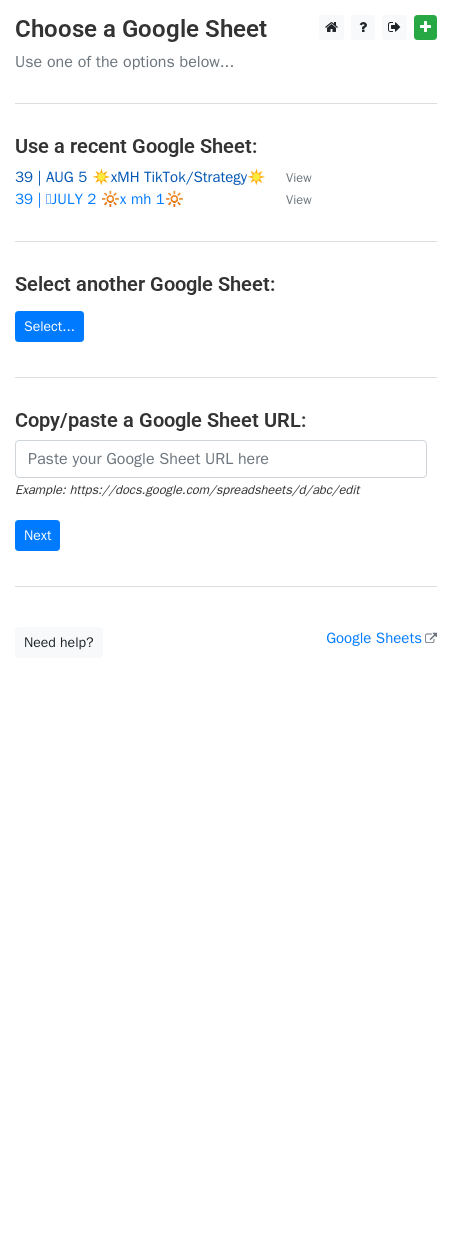 click on "39 | AUG 5 ☀️xMH TikTok/Strategy☀️" at bounding box center [140, 177] 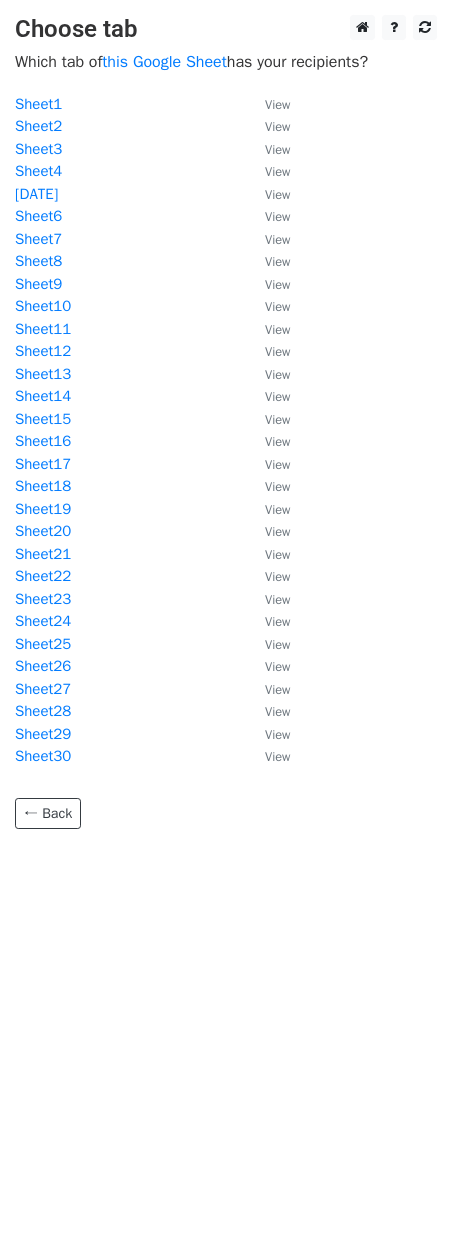 scroll, scrollTop: 0, scrollLeft: 0, axis: both 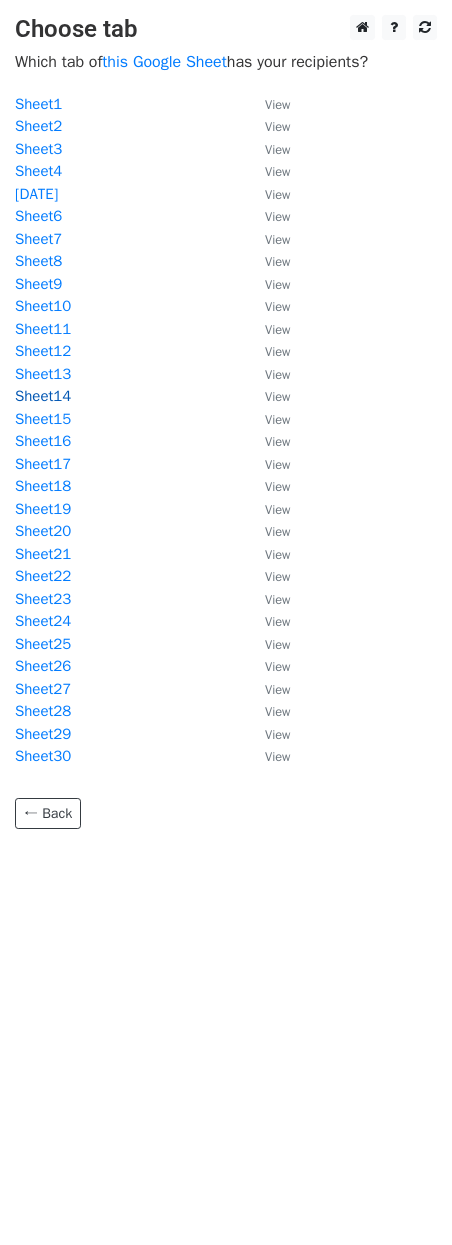 click on "Sheet14" at bounding box center [43, 396] 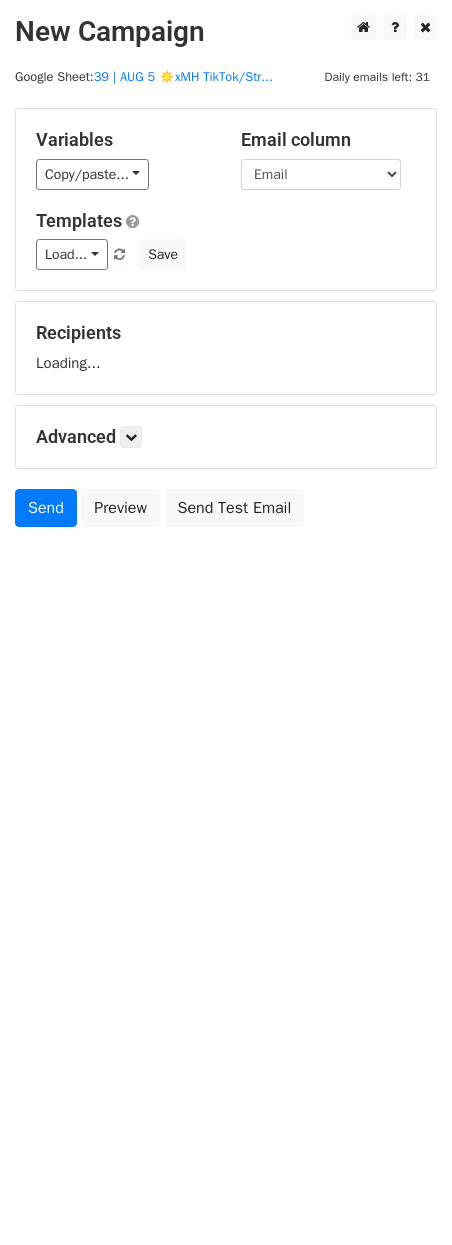 scroll, scrollTop: 0, scrollLeft: 0, axis: both 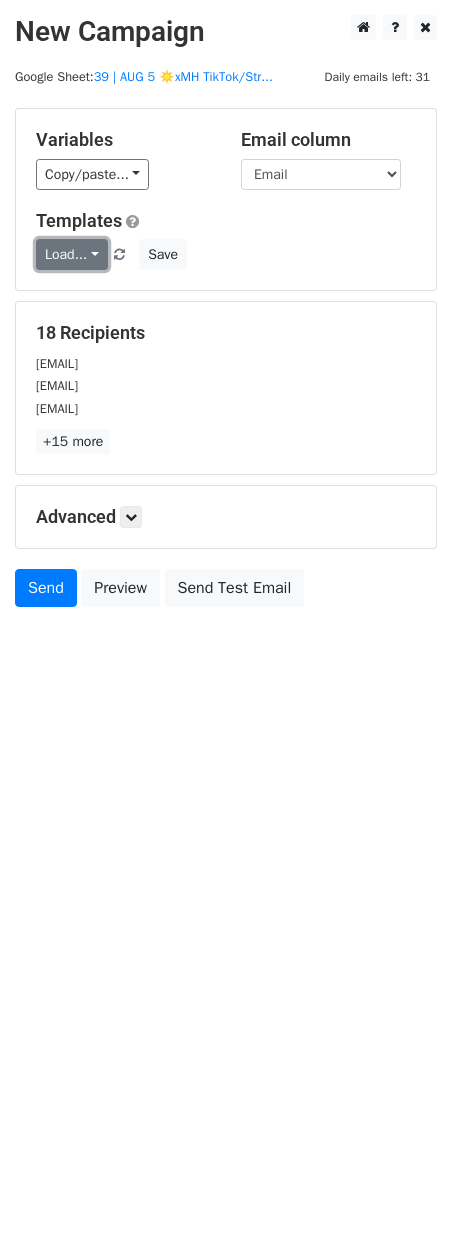 click on "Load..." at bounding box center (72, 254) 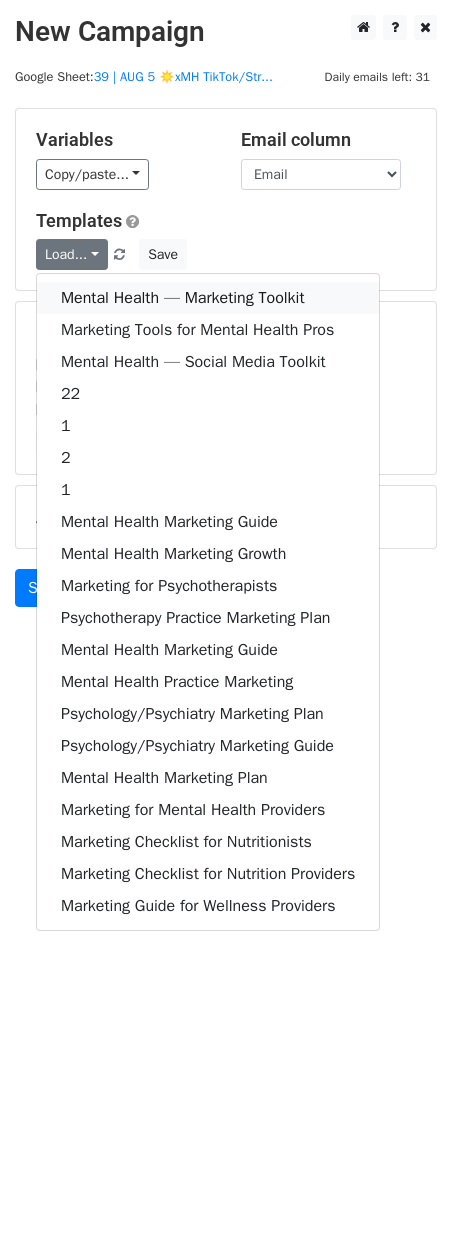 click on "Mental Health — Marketing Toolkit" at bounding box center [208, 298] 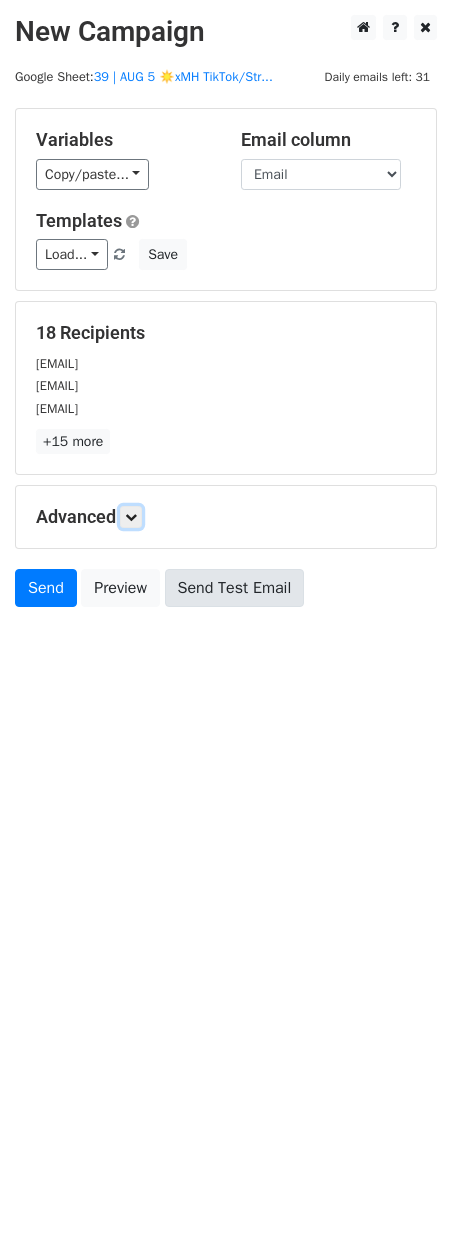 drag, startPoint x: 136, startPoint y: 511, endPoint x: 213, endPoint y: 618, distance: 131.82564 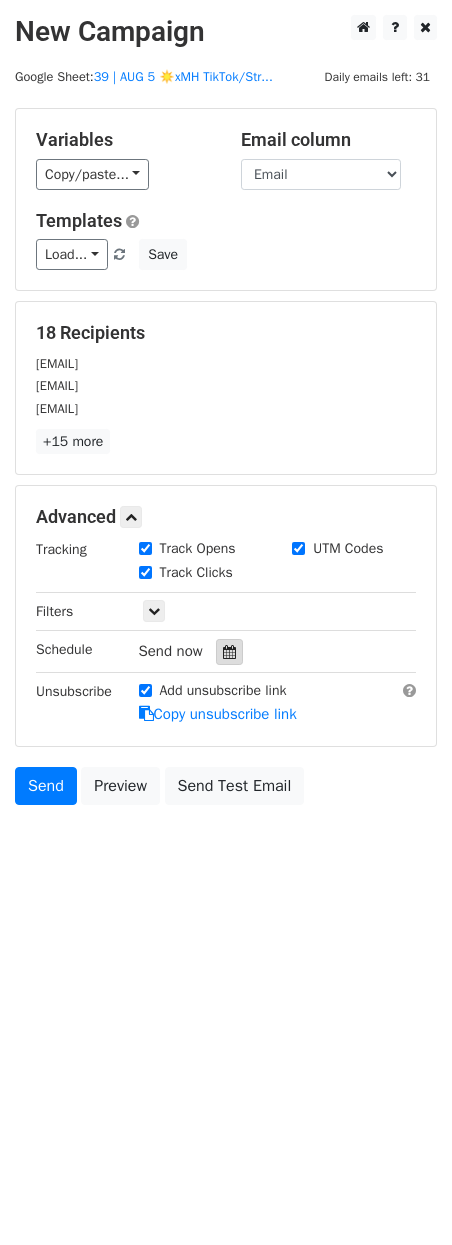 click at bounding box center (229, 652) 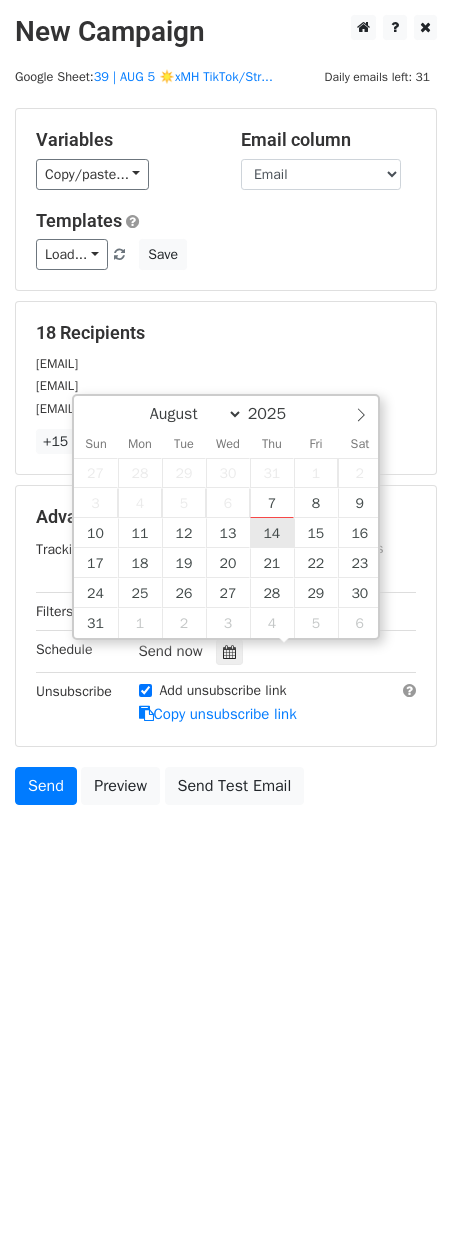 type on "2025-08-14 12:00" 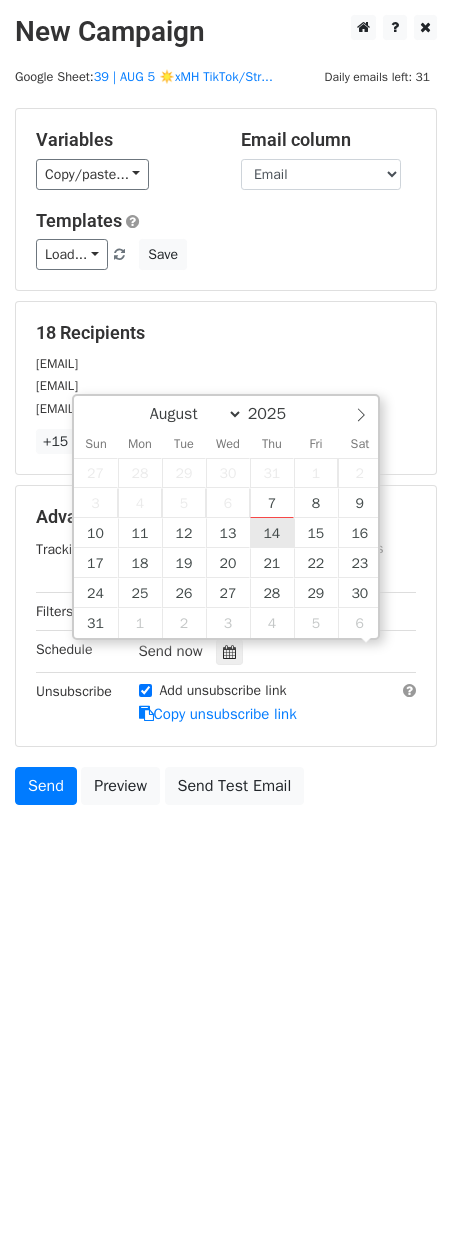 scroll, scrollTop: 1, scrollLeft: 0, axis: vertical 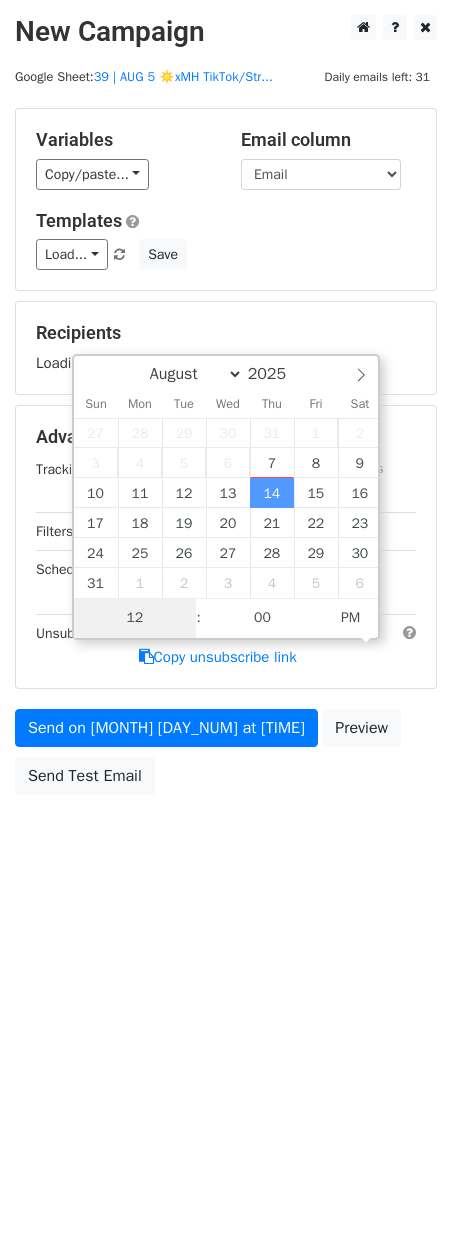 type on "2" 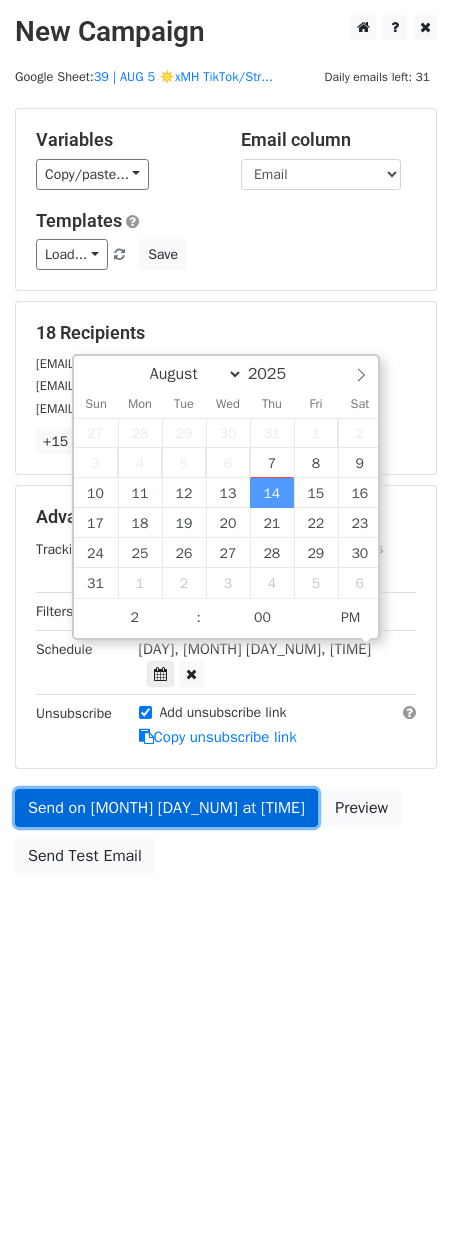 type on "2025-08-14 14:00" 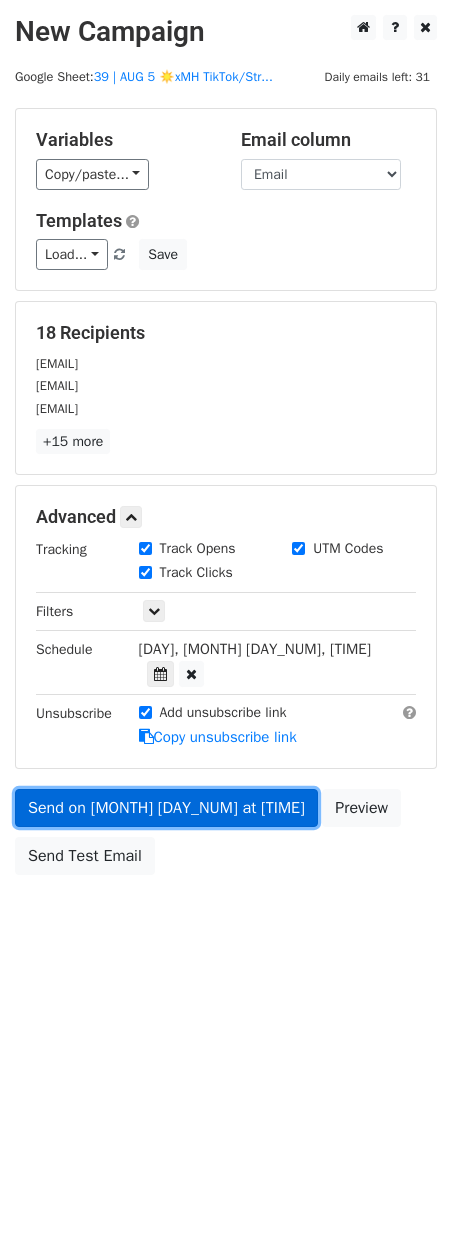 click on "Send on Aug 14 at 12:00pm" at bounding box center (166, 808) 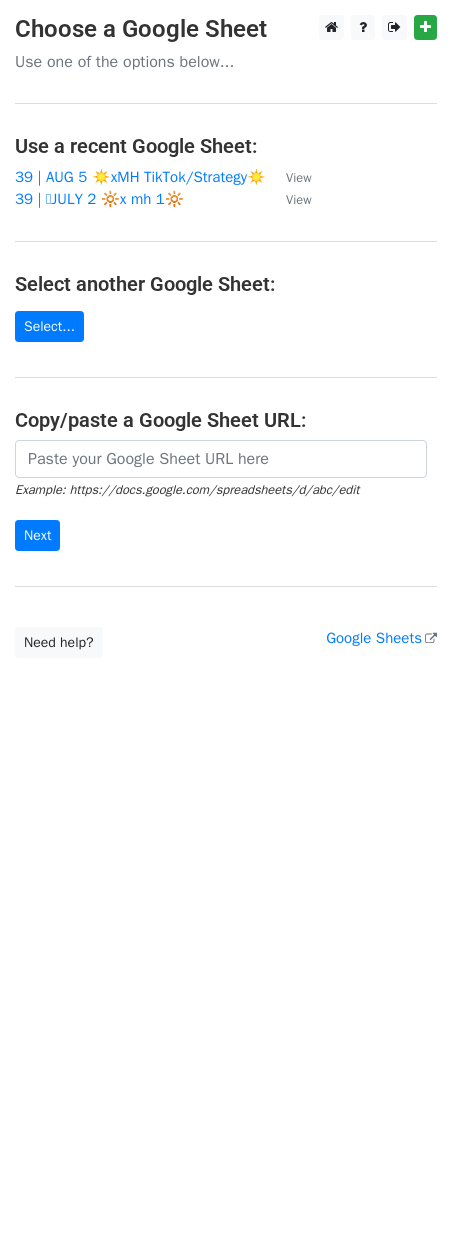scroll, scrollTop: 0, scrollLeft: 0, axis: both 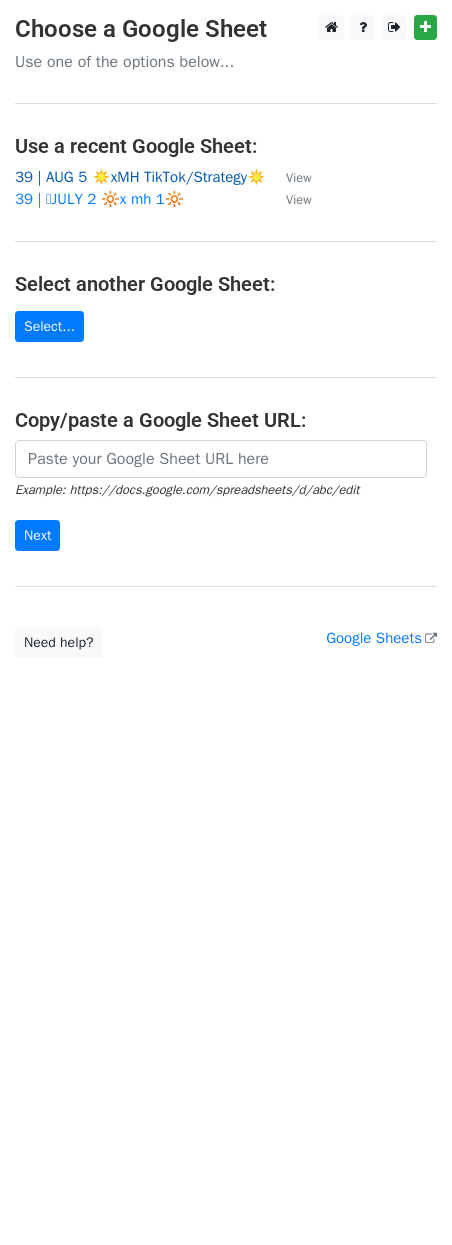 click on "39 | AUG 5 ☀️xMH TikTok/Strategy☀️" at bounding box center [140, 177] 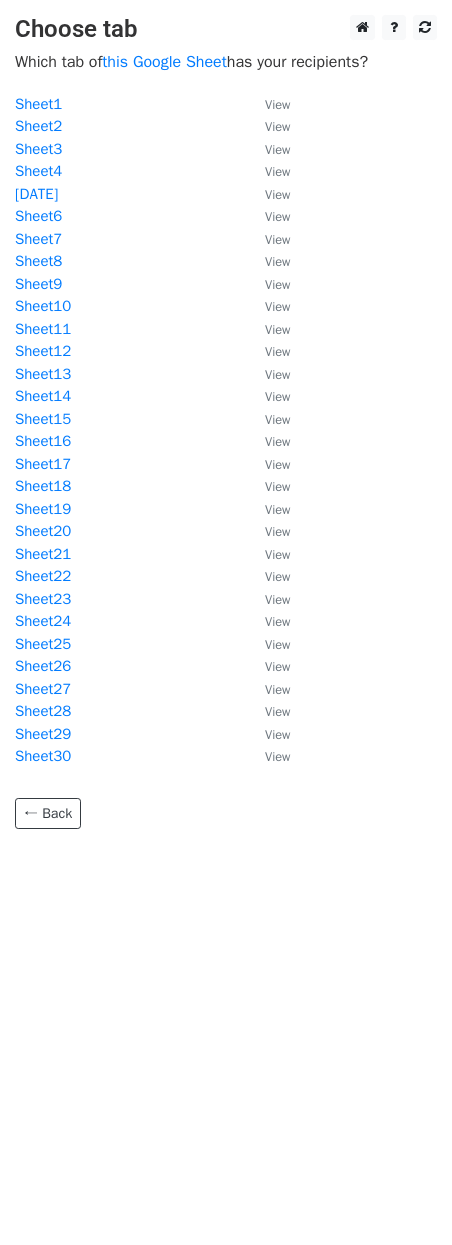 scroll, scrollTop: 0, scrollLeft: 0, axis: both 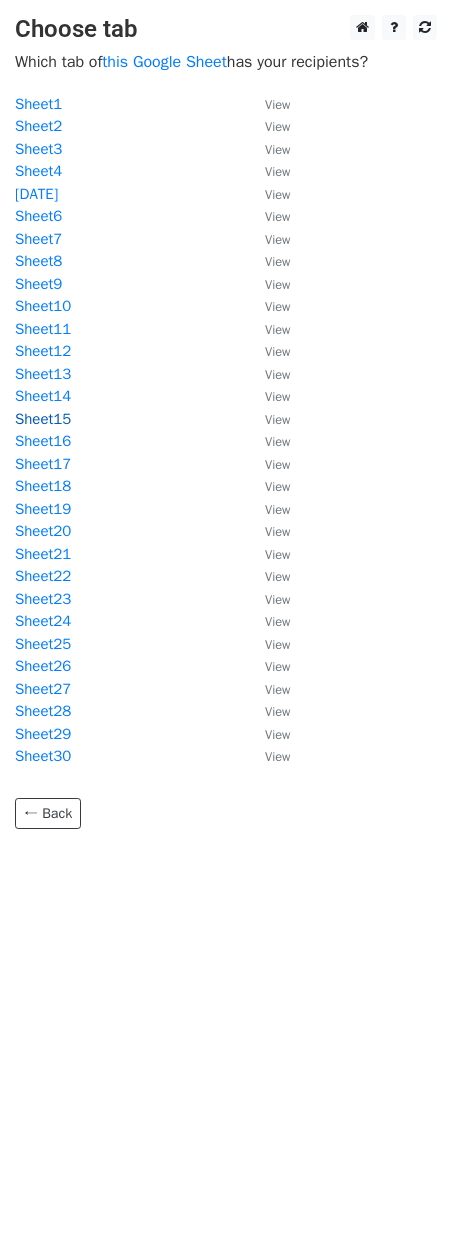 click on "Sheet15" at bounding box center [43, 419] 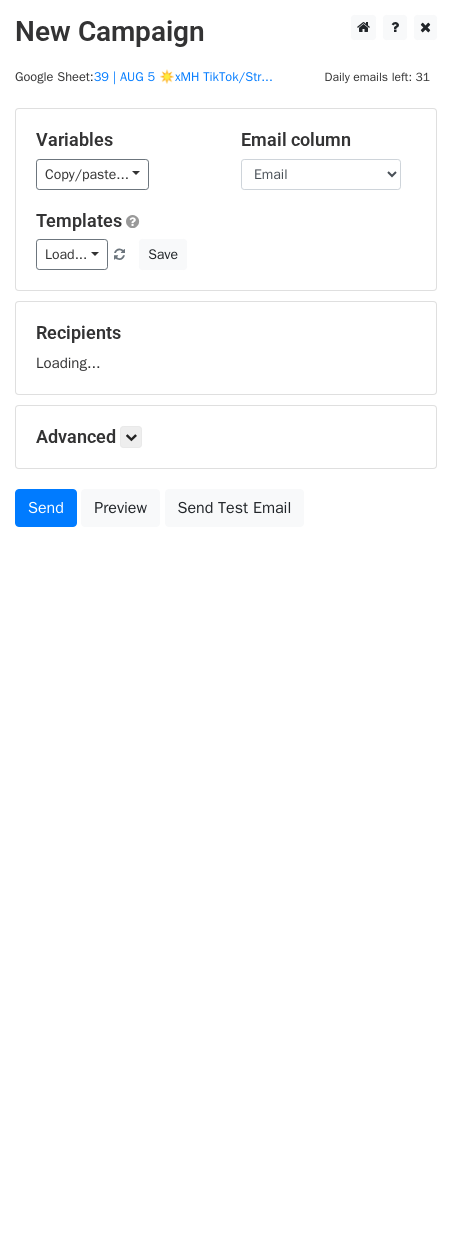 scroll, scrollTop: 0, scrollLeft: 0, axis: both 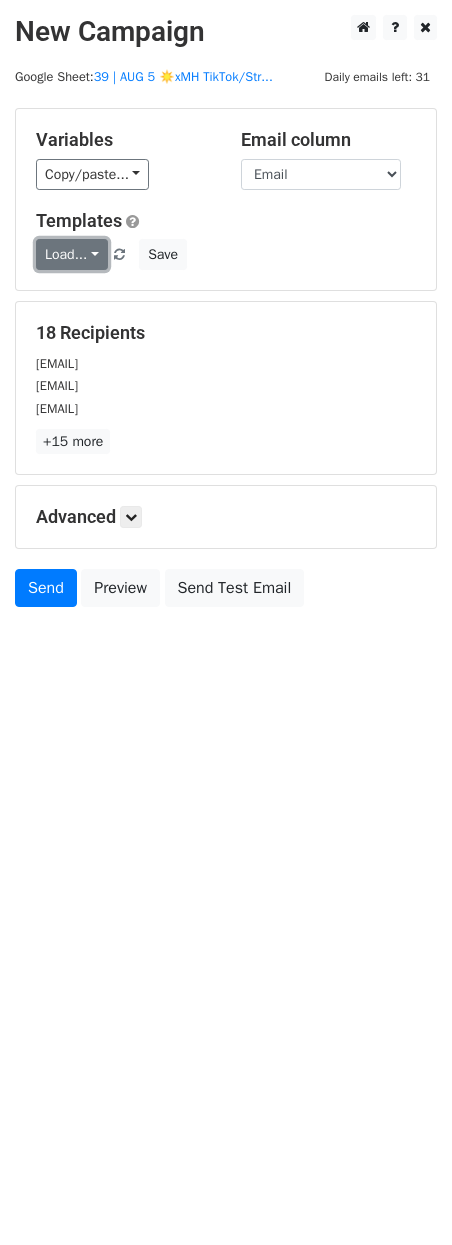 click on "Load..." at bounding box center (72, 254) 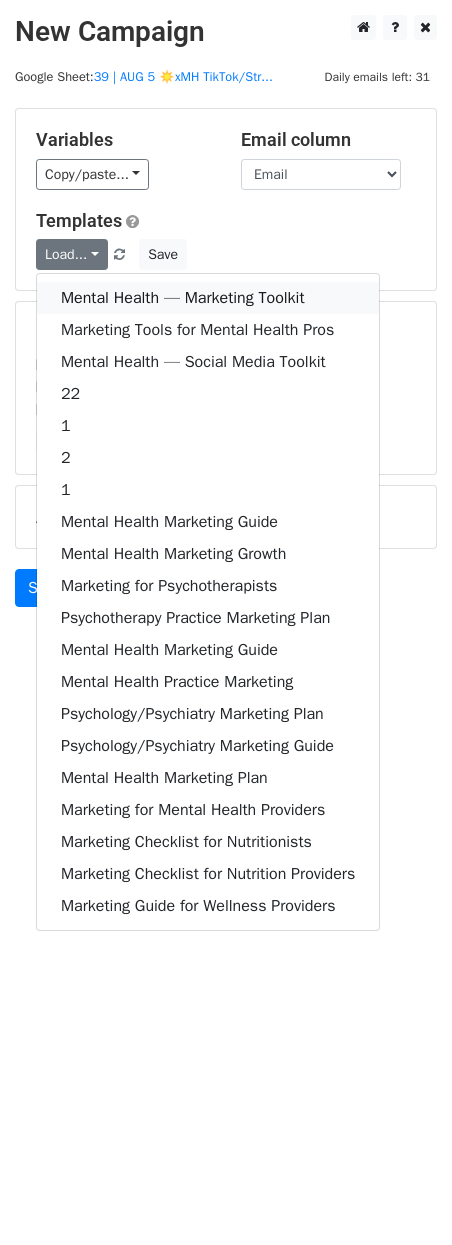 click on "Mental Health — Marketing Toolkit" at bounding box center (208, 298) 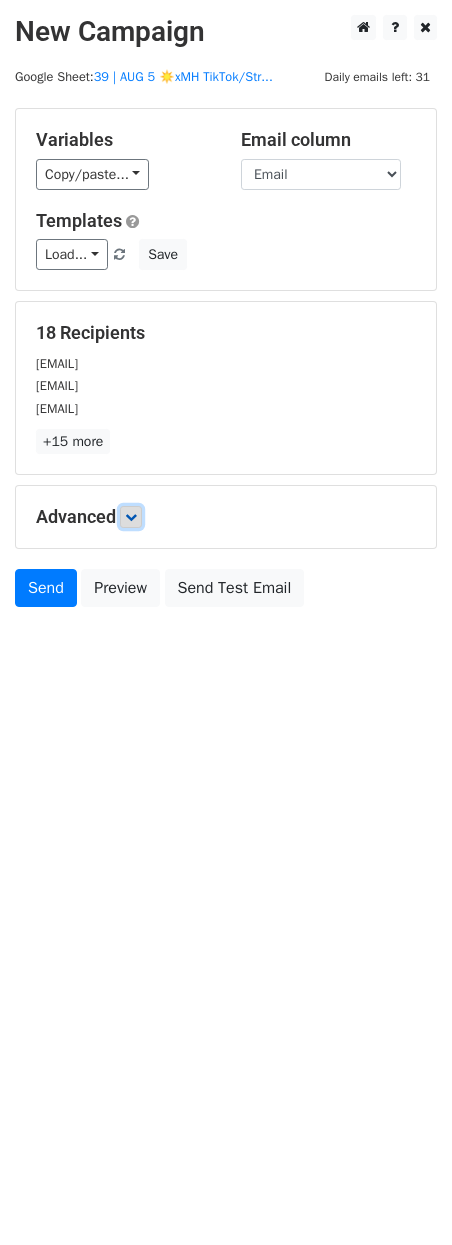 click at bounding box center [131, 517] 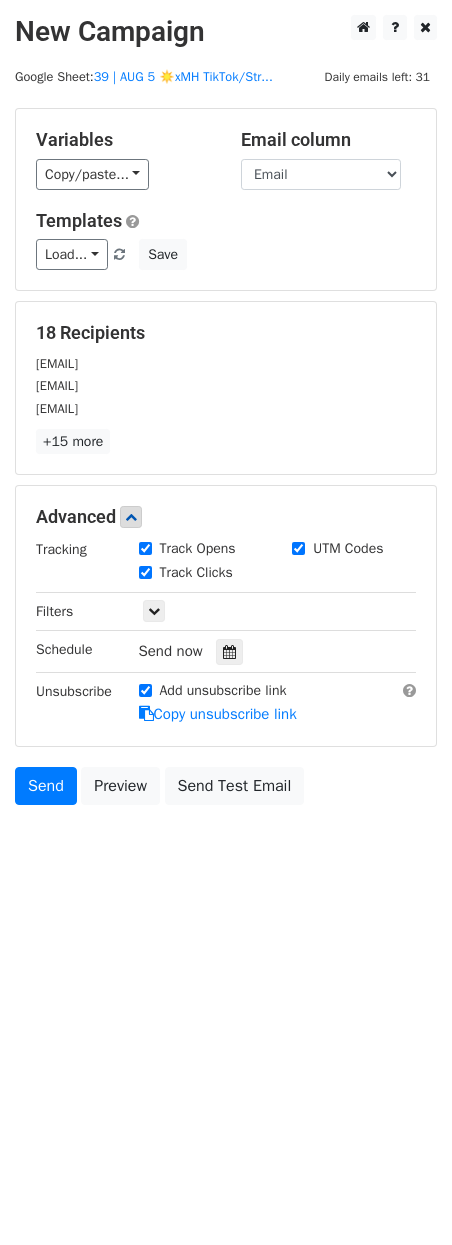 drag, startPoint x: 221, startPoint y: 655, endPoint x: 218, endPoint y: 612, distance: 43.104523 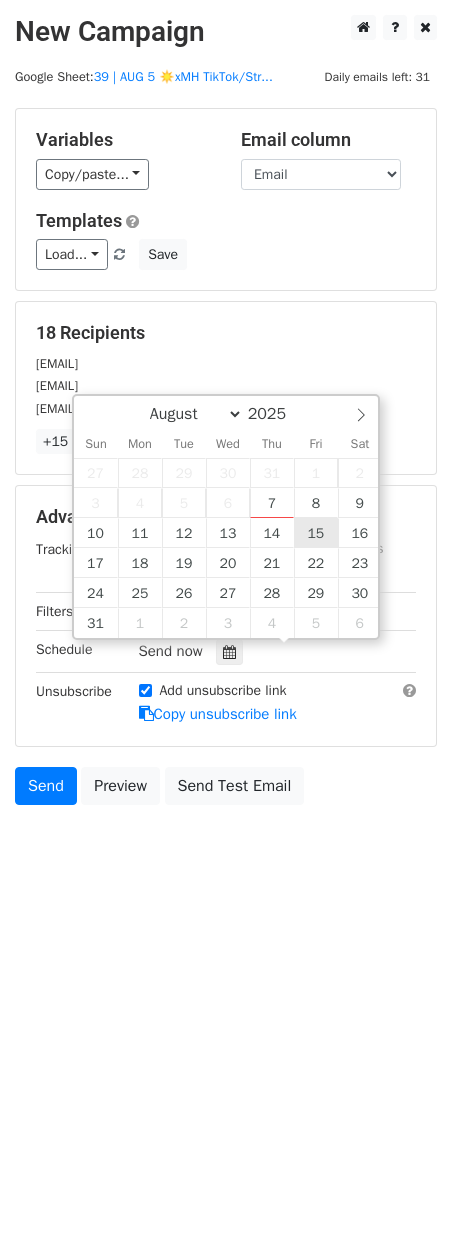 type on "2025-08-15 12:00" 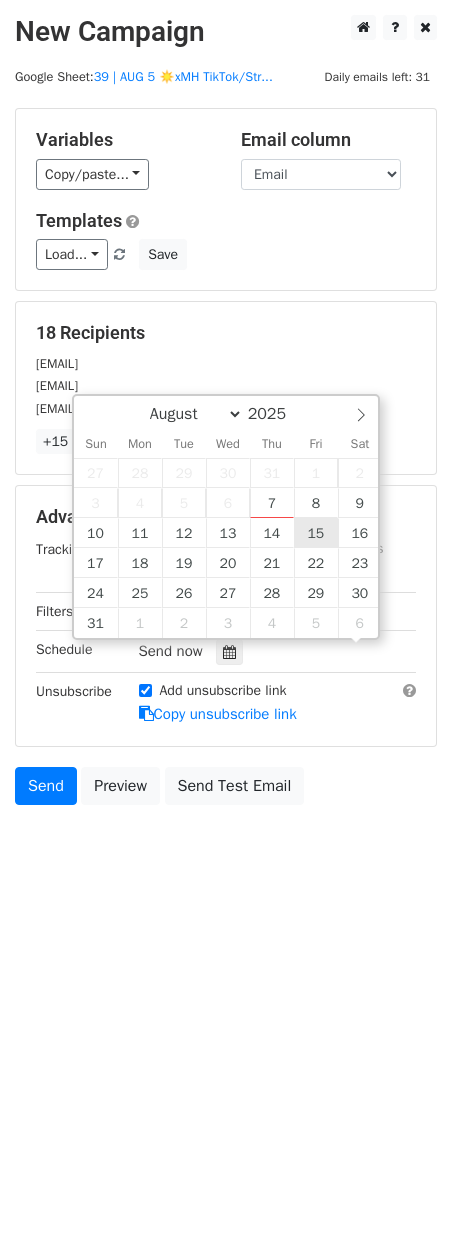 scroll, scrollTop: 1, scrollLeft: 0, axis: vertical 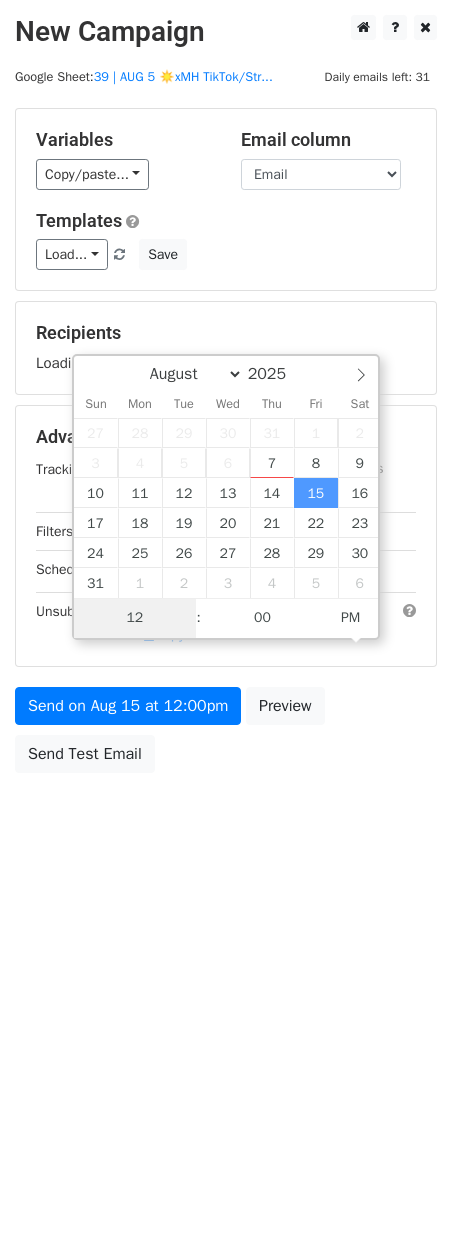 type on "2" 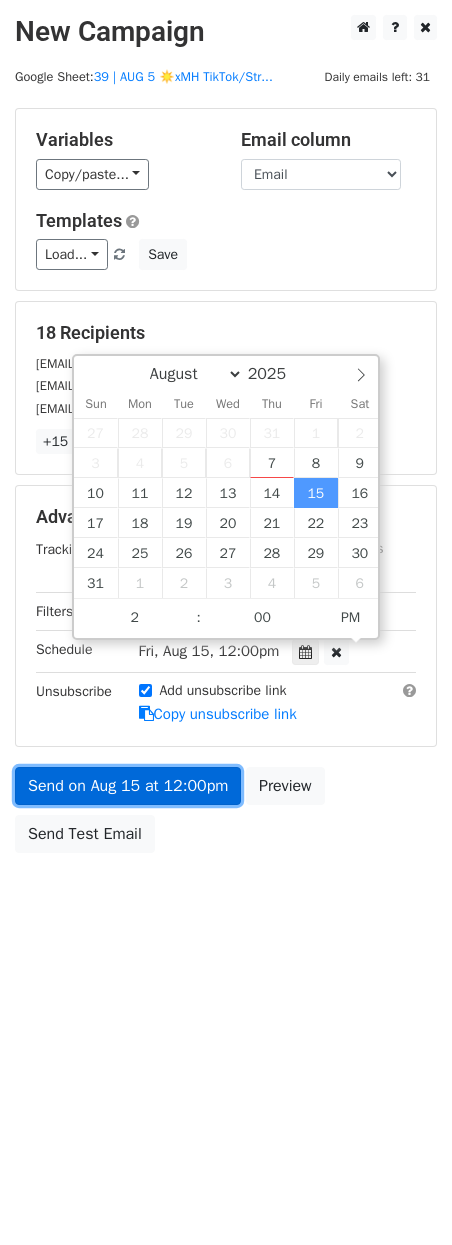 type on "2025-08-15 14:00" 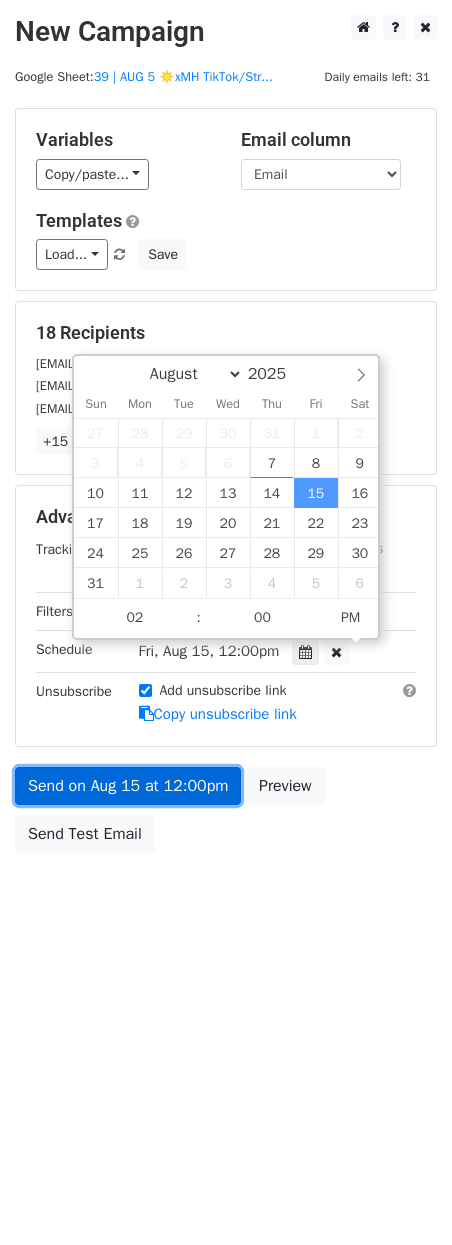 click on "Send on Aug 15 at 12:00pm" at bounding box center [128, 786] 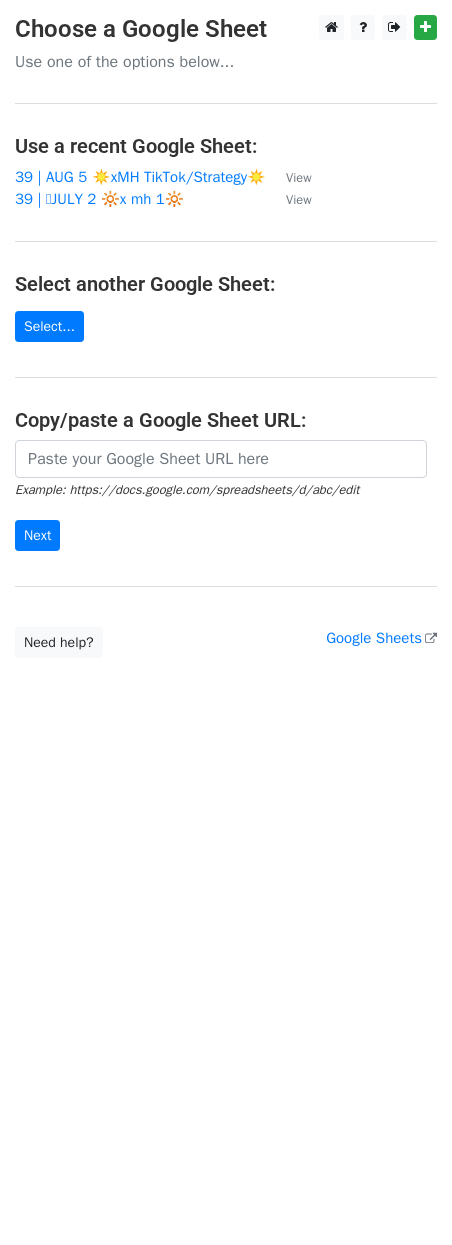 scroll, scrollTop: 0, scrollLeft: 0, axis: both 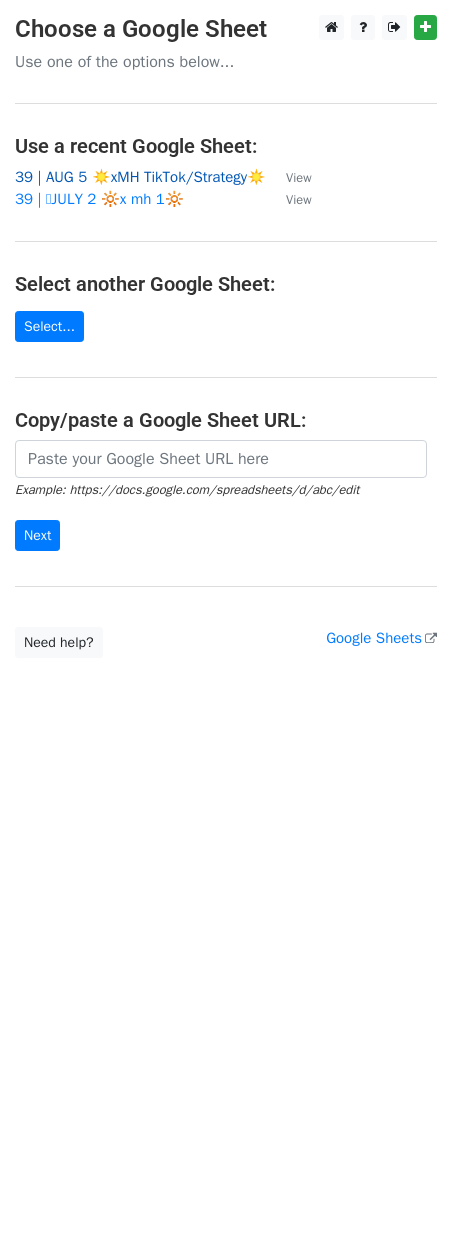 click on "39 | AUG 5 ☀️xMH TikTok/Strategy☀️" at bounding box center (140, 177) 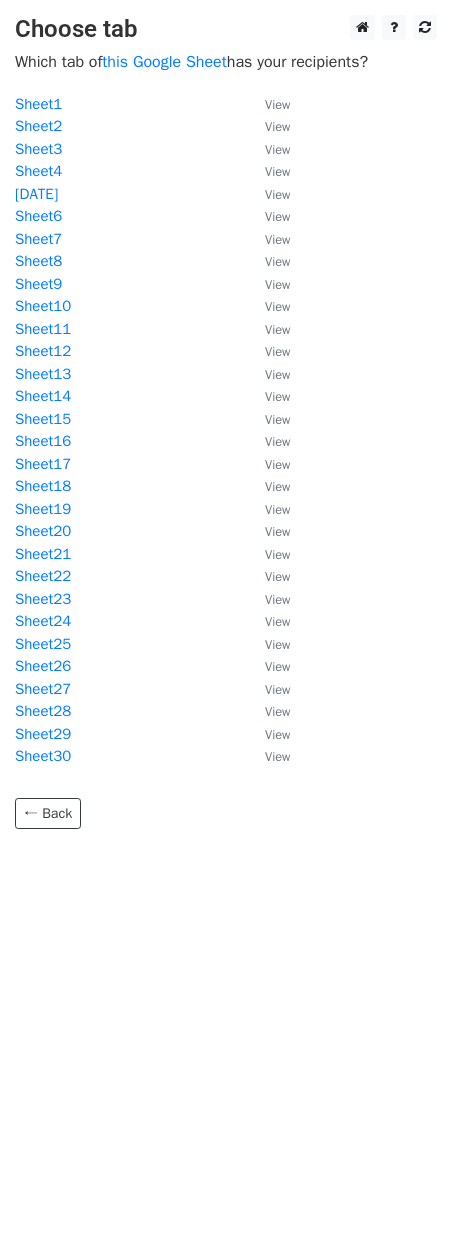 scroll, scrollTop: 0, scrollLeft: 0, axis: both 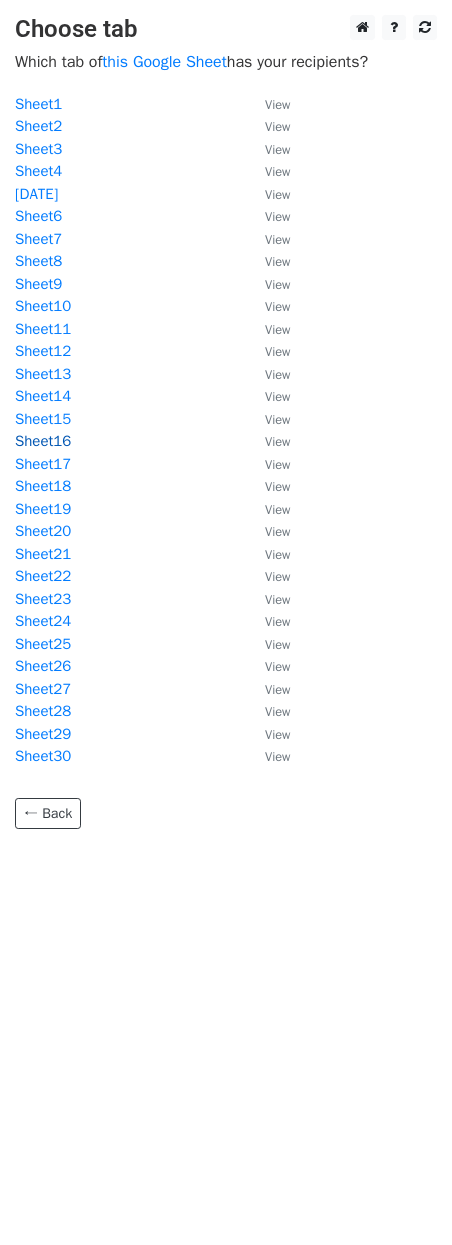 click on "Sheet16" at bounding box center (43, 441) 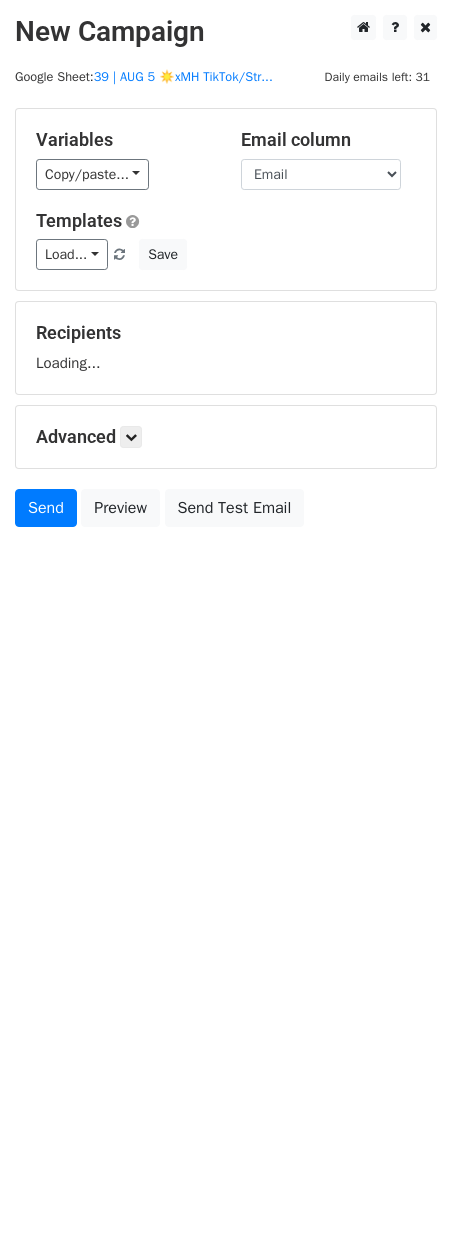 scroll, scrollTop: 0, scrollLeft: 0, axis: both 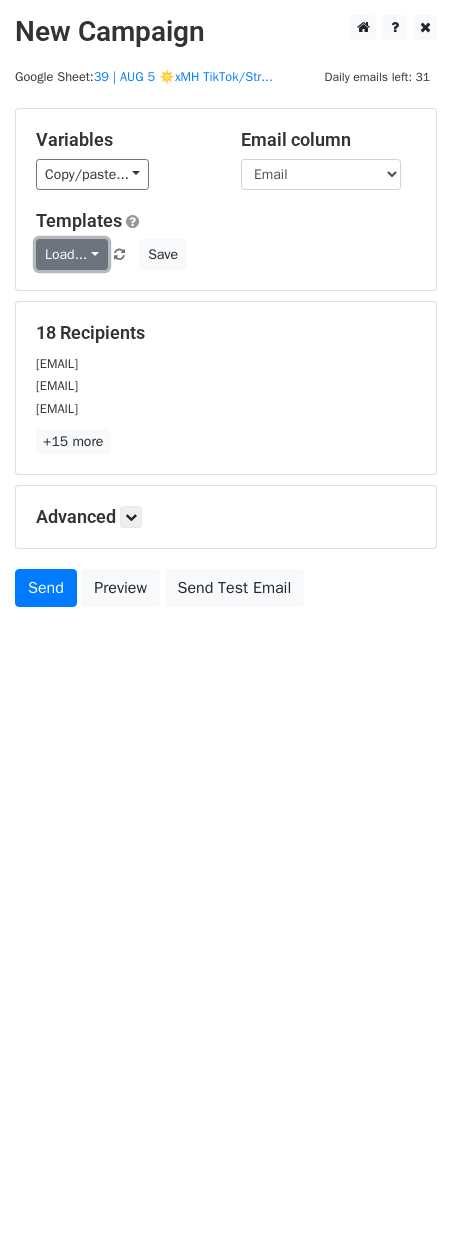 click on "Load..." at bounding box center (72, 254) 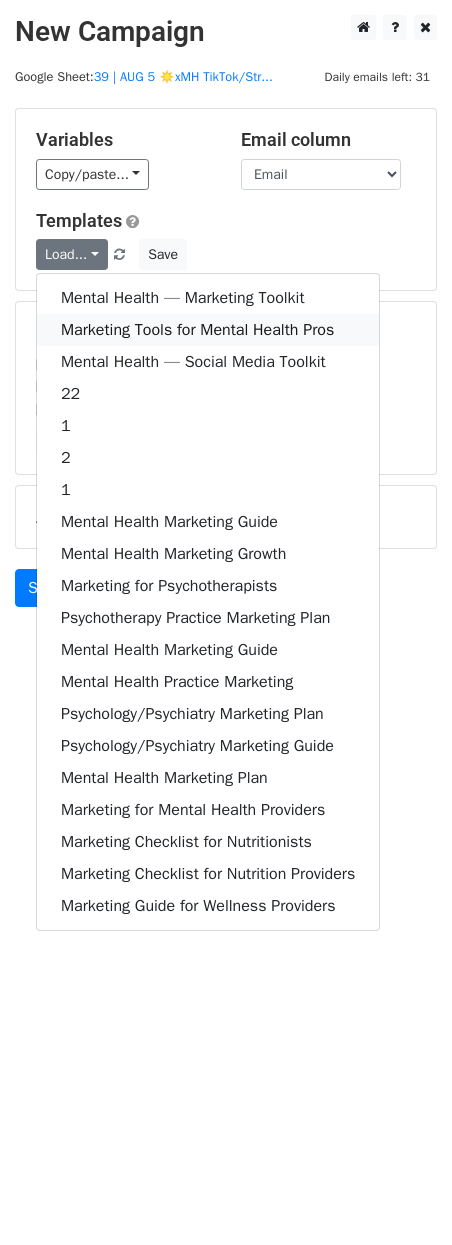 click on "Marketing Tools for Mental Health Pros" at bounding box center (208, 330) 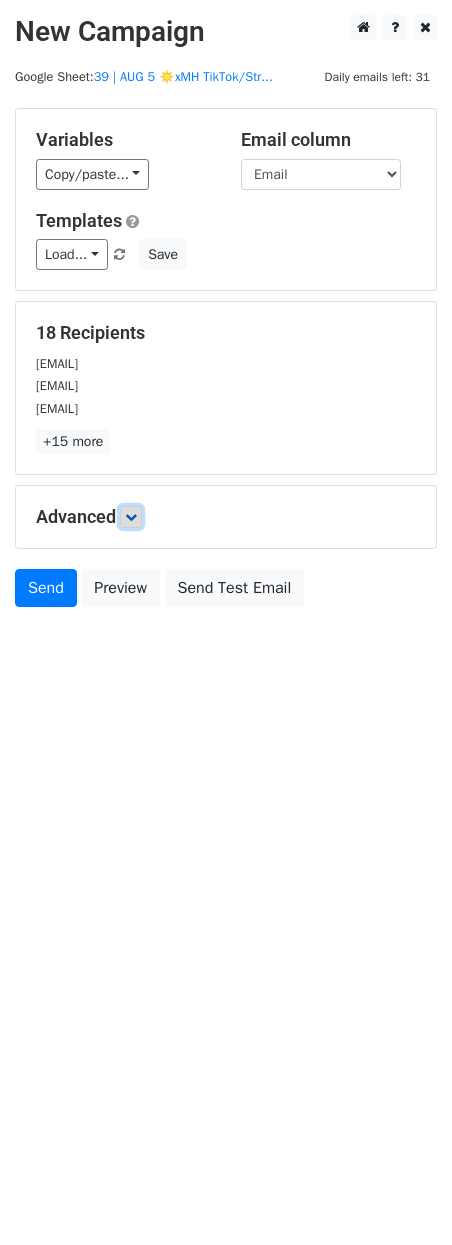 click at bounding box center [131, 517] 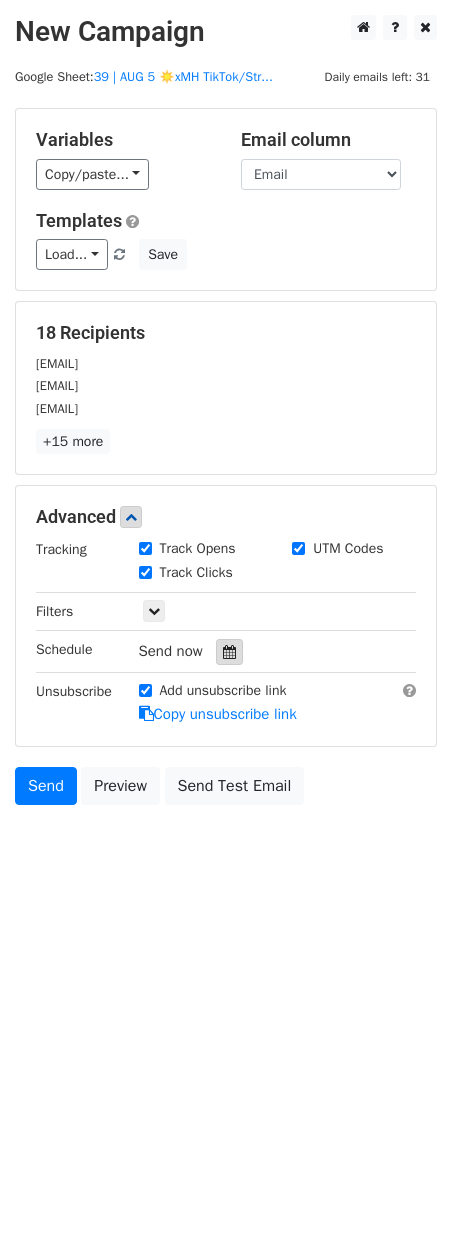 click at bounding box center [229, 652] 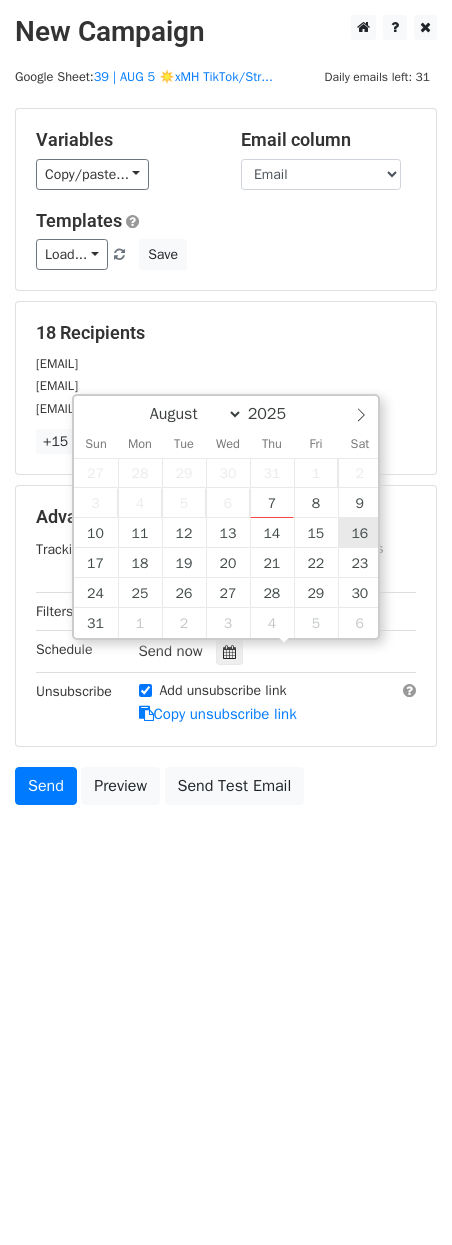 type on "[DATE] [TIME]" 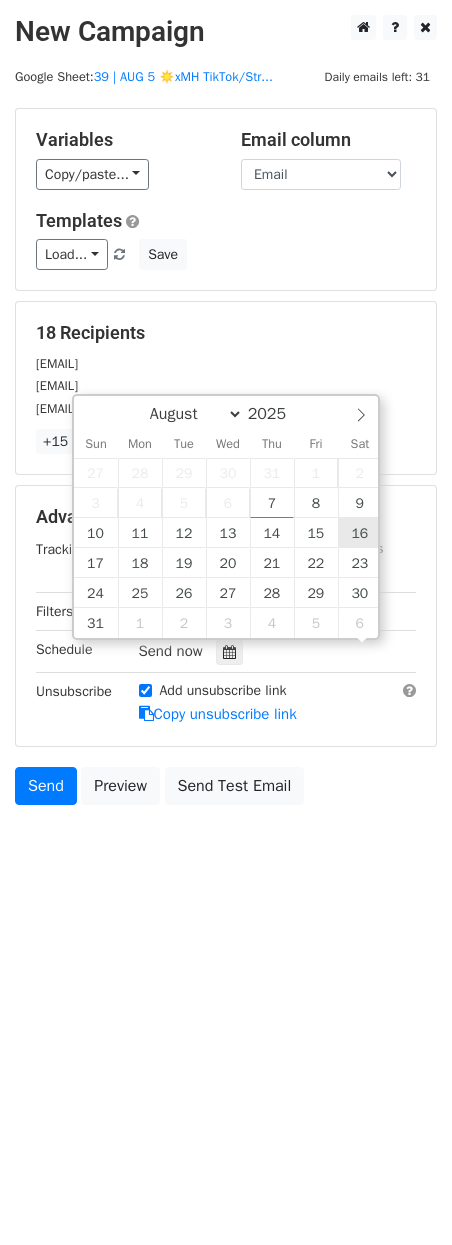 scroll, scrollTop: 1, scrollLeft: 0, axis: vertical 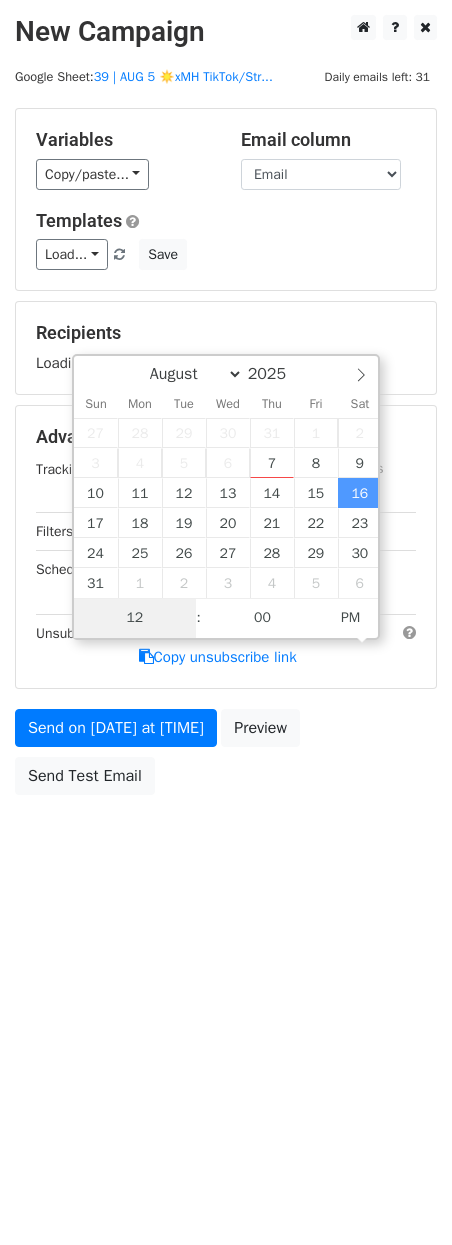 type on "2" 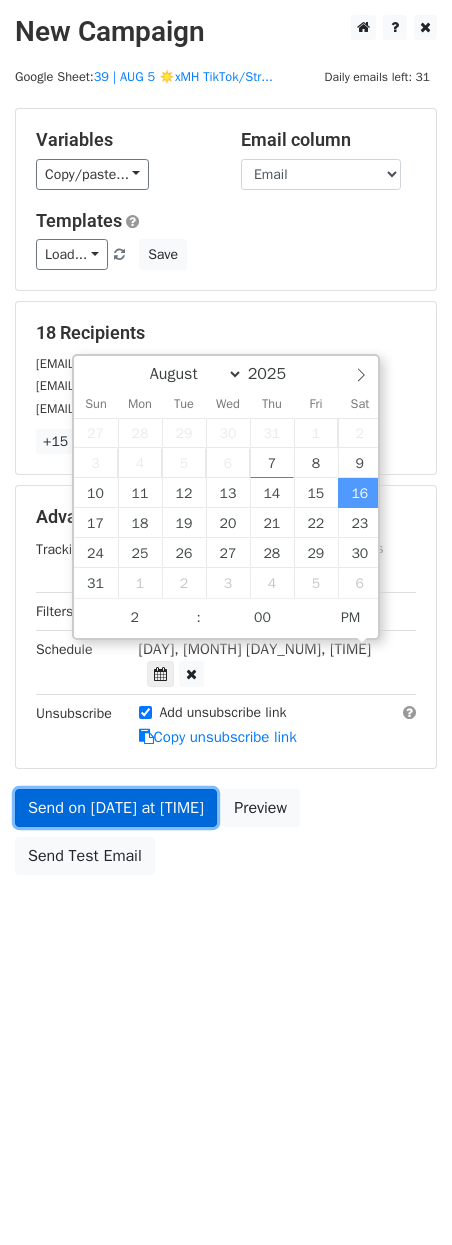 type on "[DATE] [TIME]" 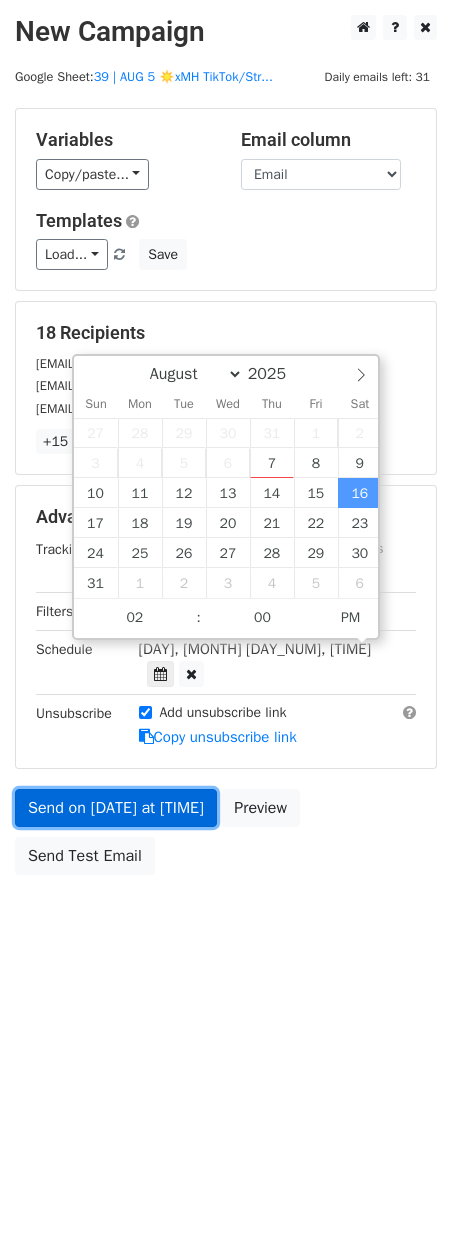 click on "Send on [DATE] at [TIME]" at bounding box center [116, 808] 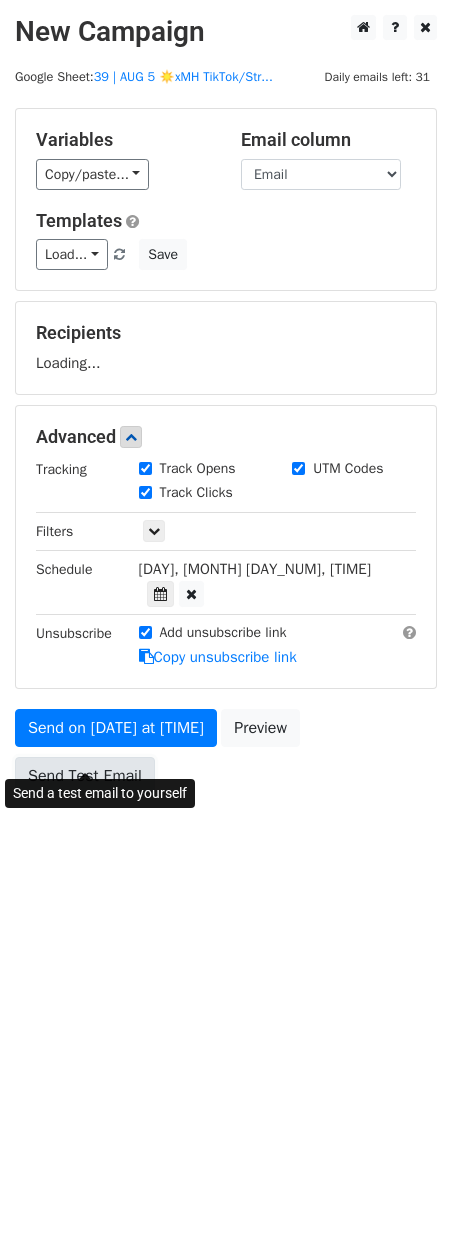 click on "Send Test Email" at bounding box center [85, 776] 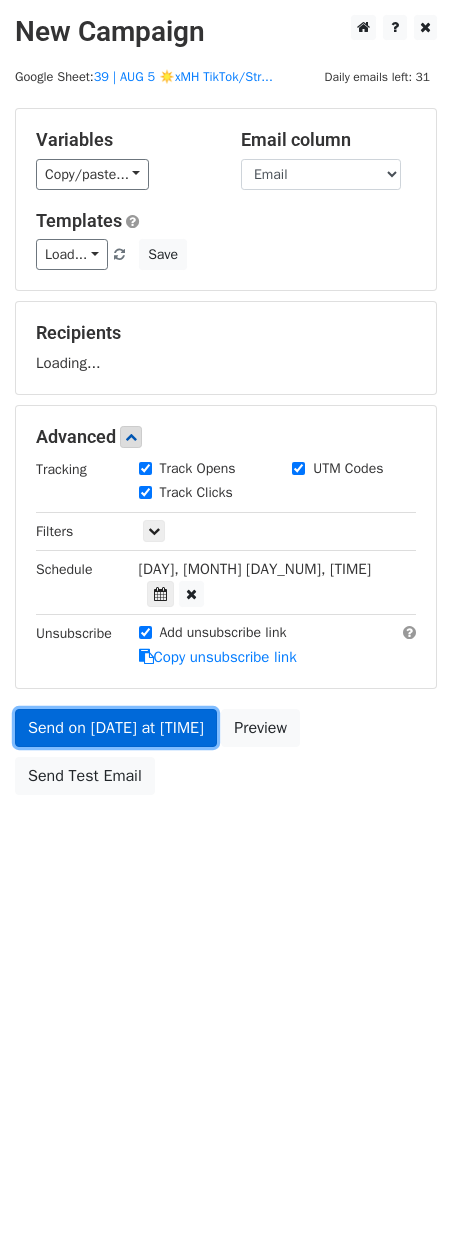 click on "Send on [DATE] at [TIME]" at bounding box center [116, 728] 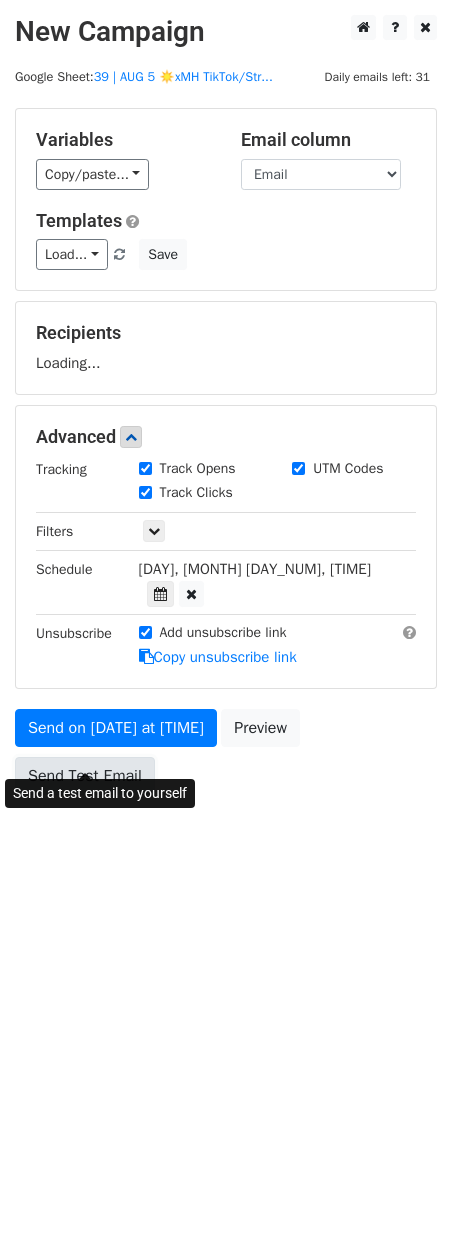 click on "Send Test Email" at bounding box center (85, 776) 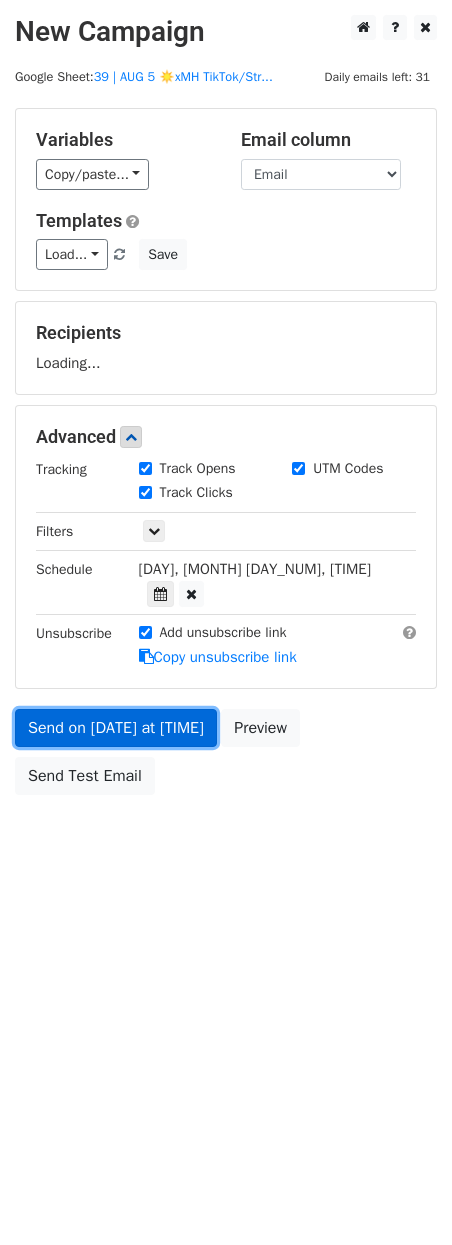 click on "Send on [DATE] at [TIME]" at bounding box center (116, 728) 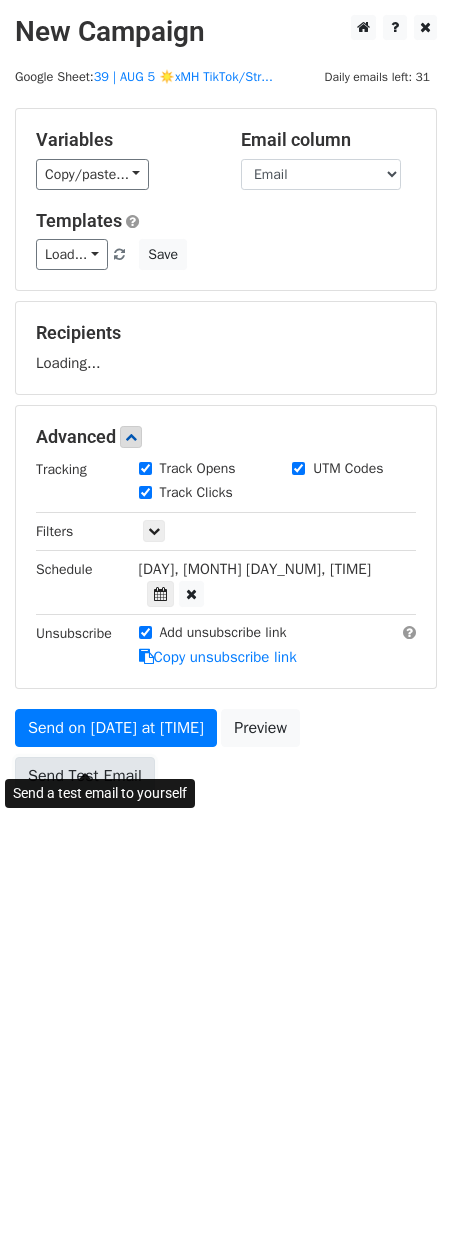 click on "Send Test Email" at bounding box center (85, 776) 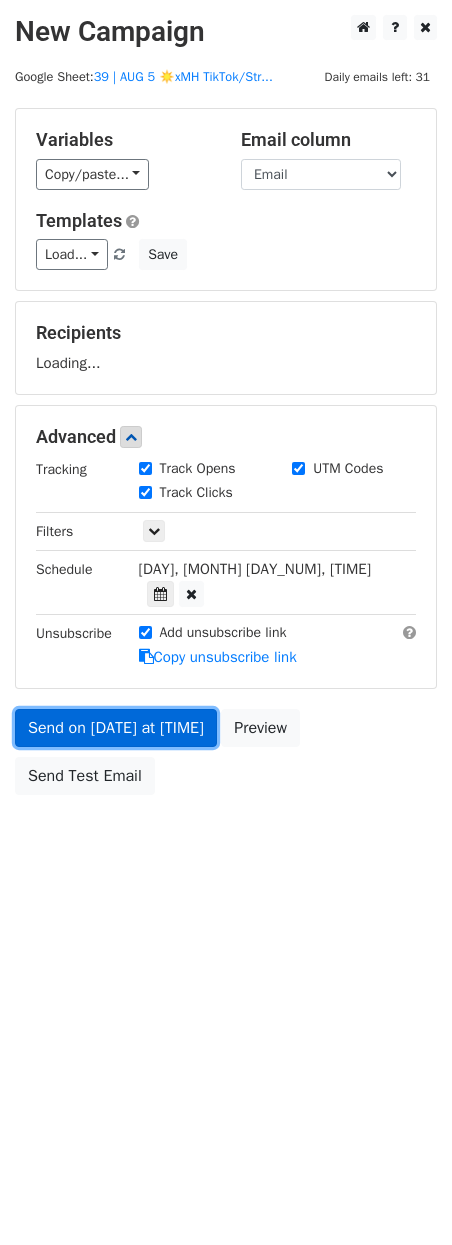 click on "Send on [DATE] at [TIME]" at bounding box center [116, 728] 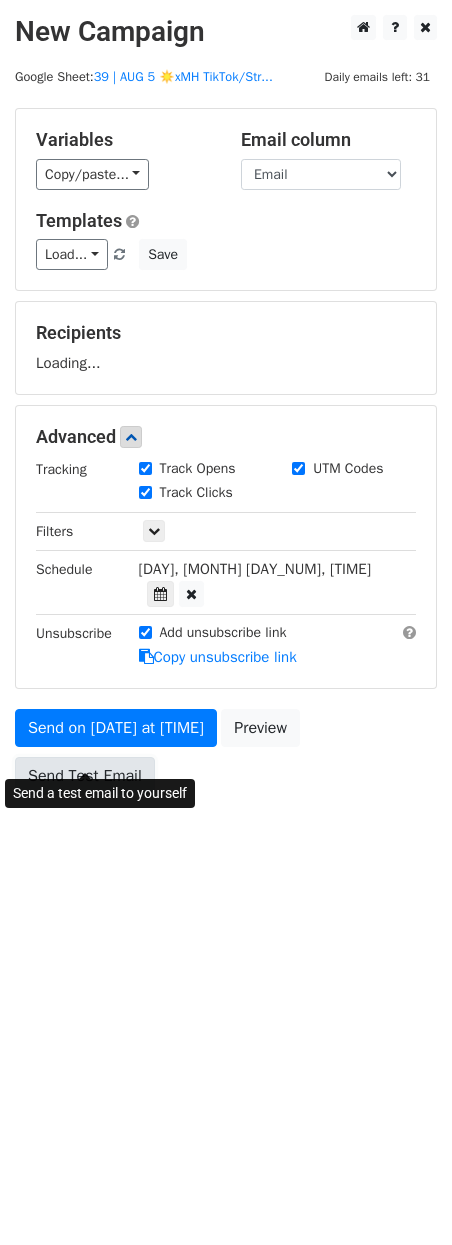 click on "Send Test Email" at bounding box center (85, 776) 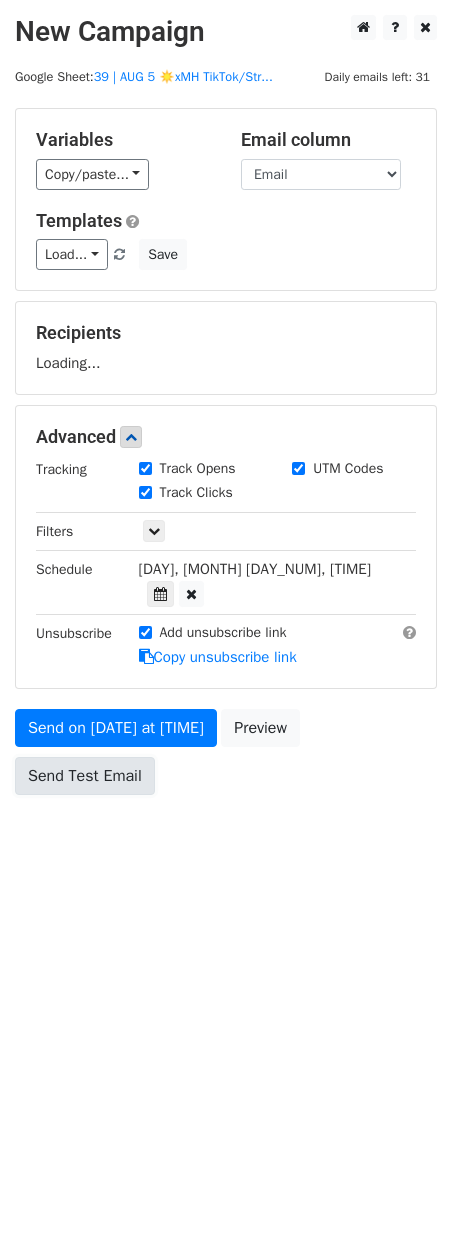 click on "Send Test Email" at bounding box center (85, 776) 